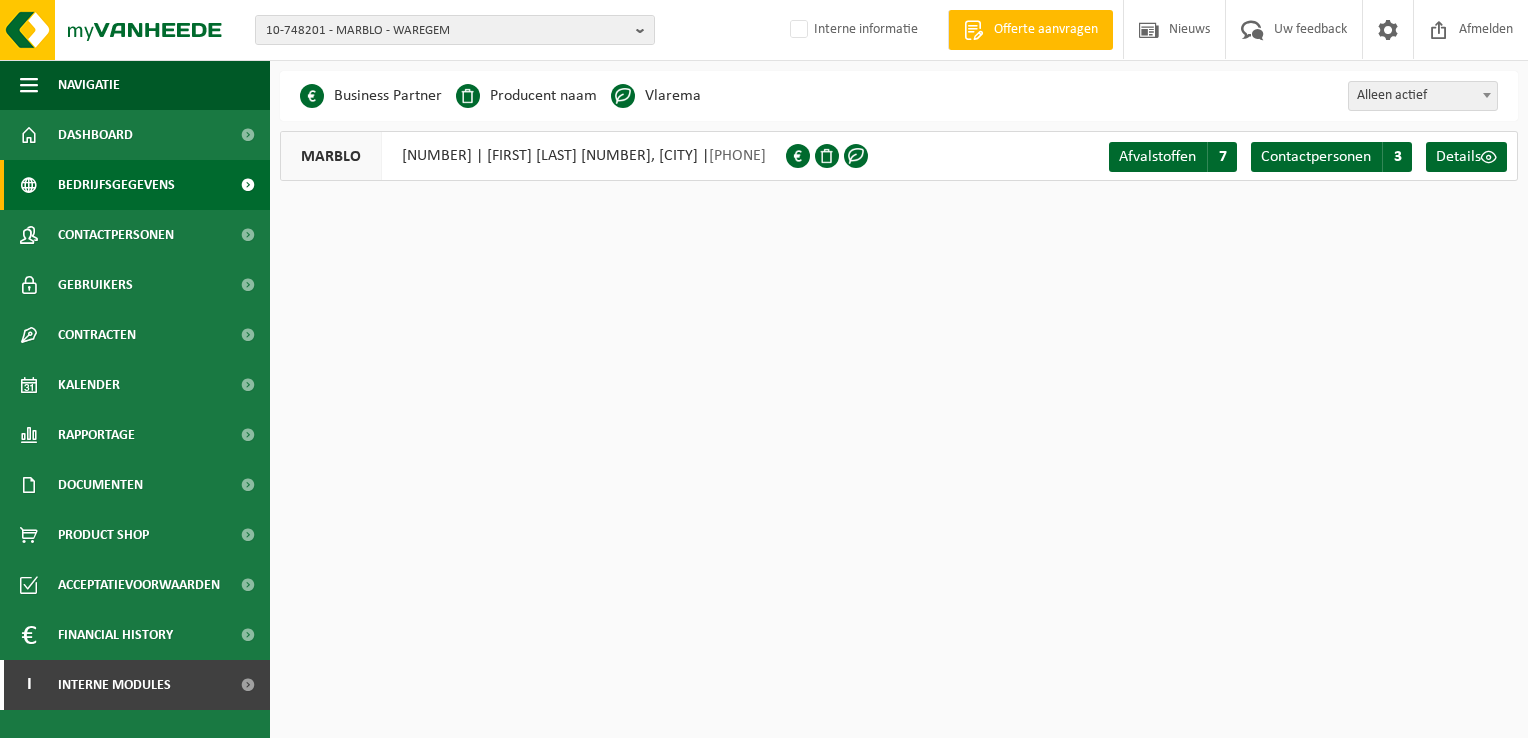 scroll, scrollTop: 0, scrollLeft: 0, axis: both 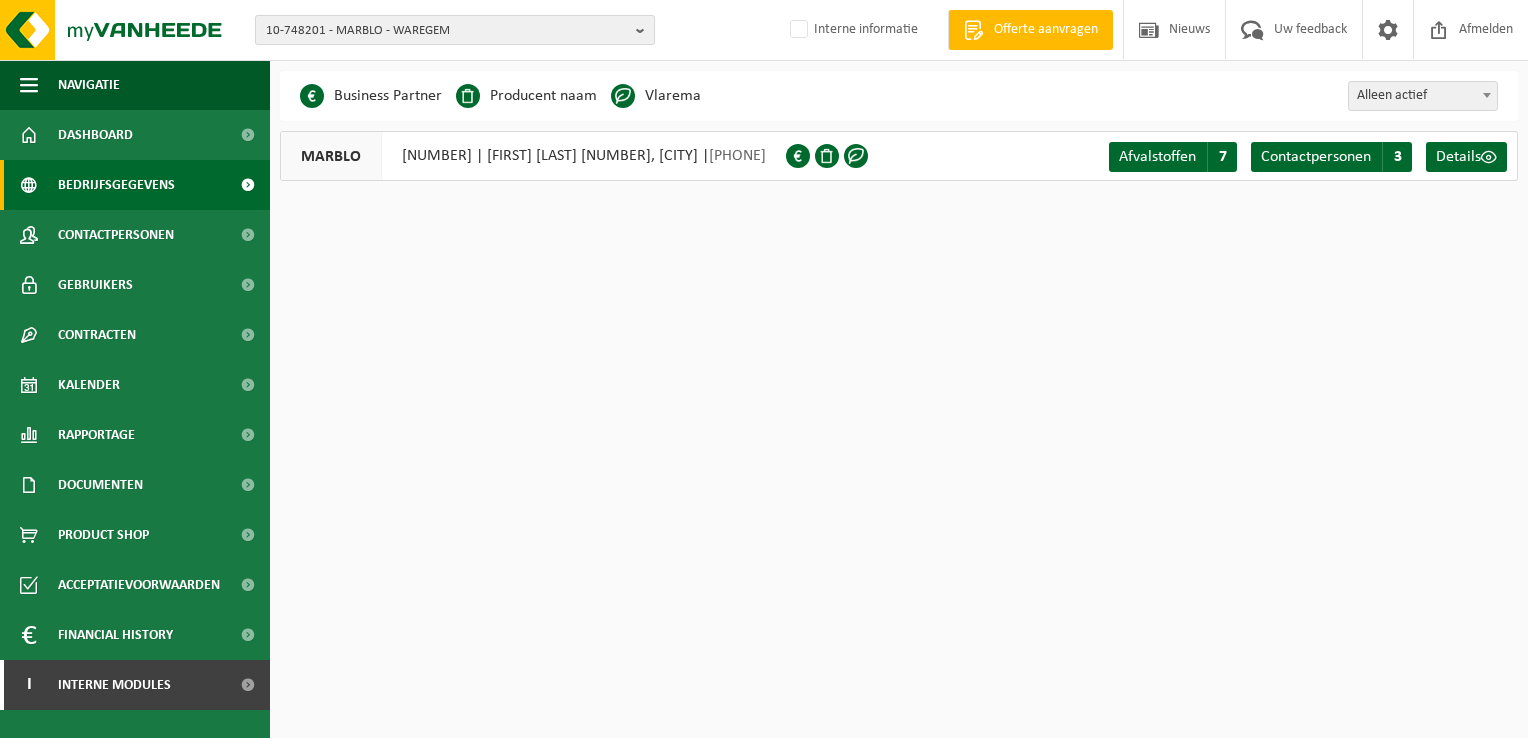 click on "10-748201 - MARBLO - WAREGEM" at bounding box center [455, 30] 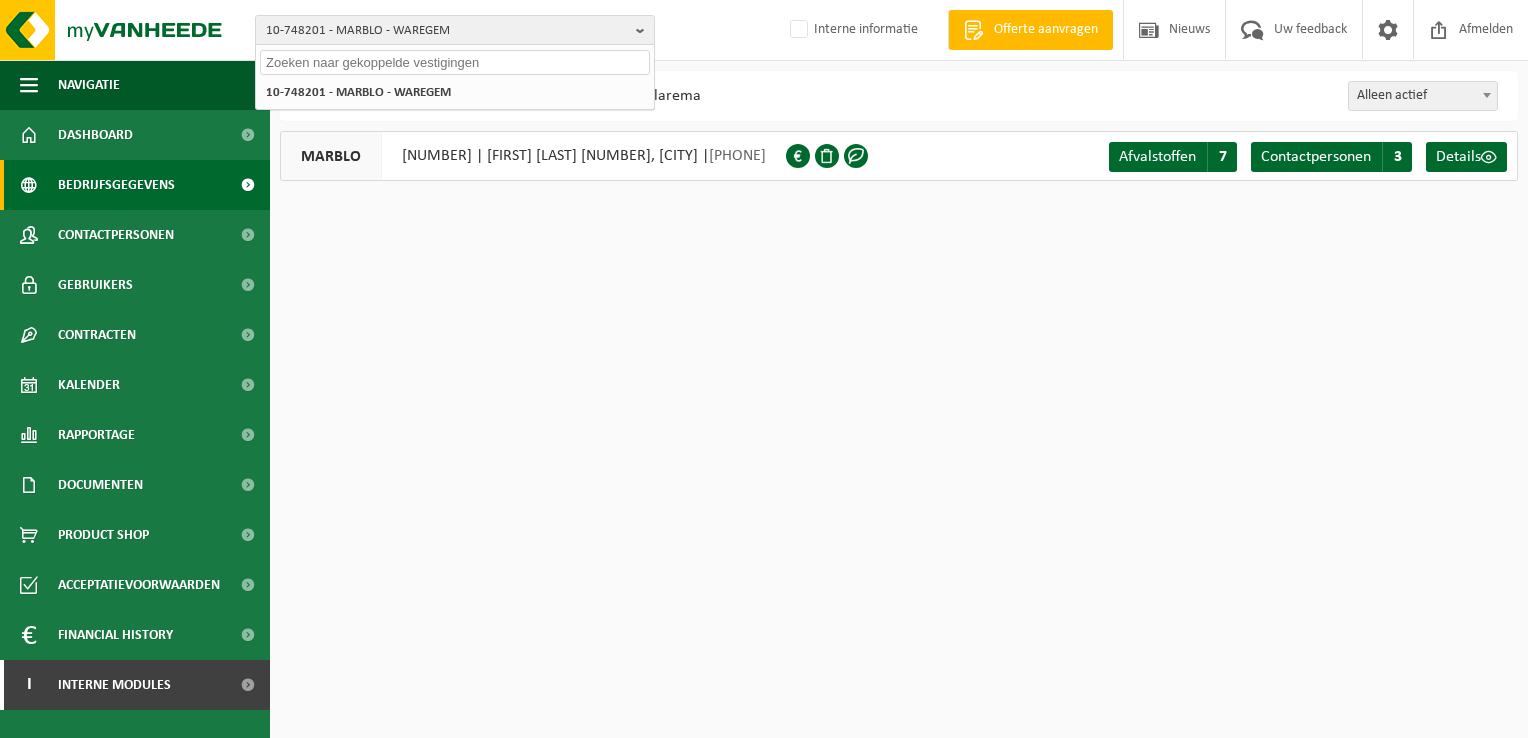 click at bounding box center (455, 62) 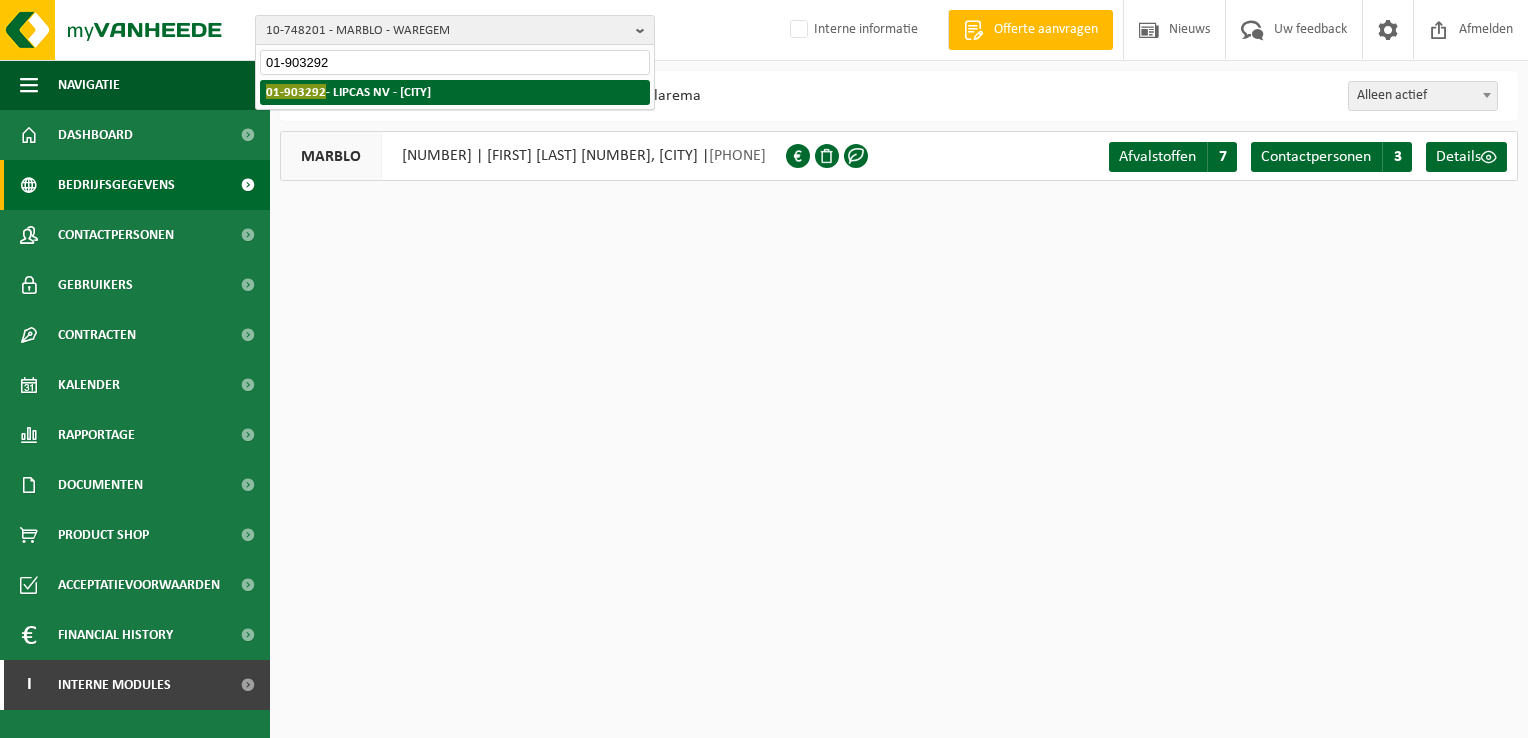 type on "01-903292" 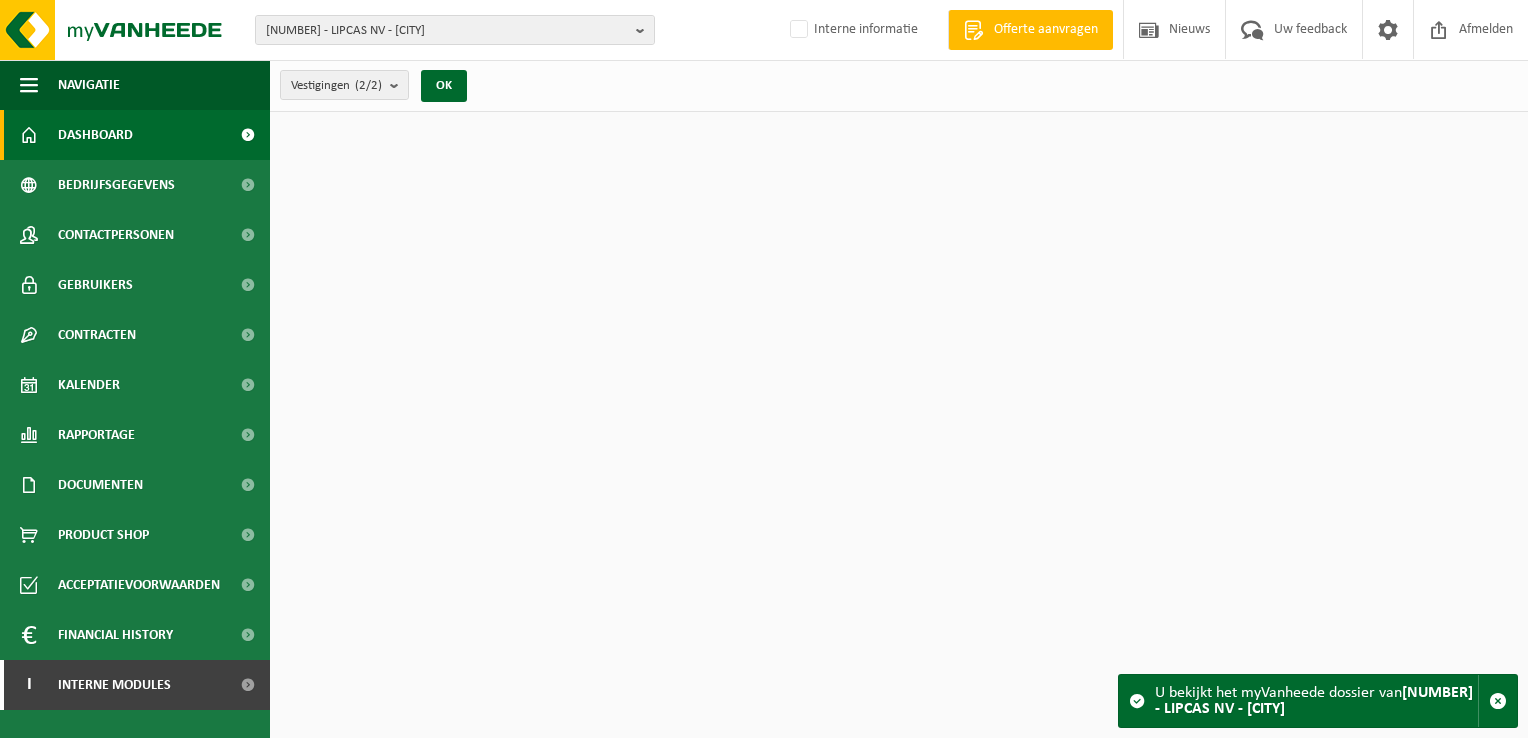 scroll, scrollTop: 0, scrollLeft: 0, axis: both 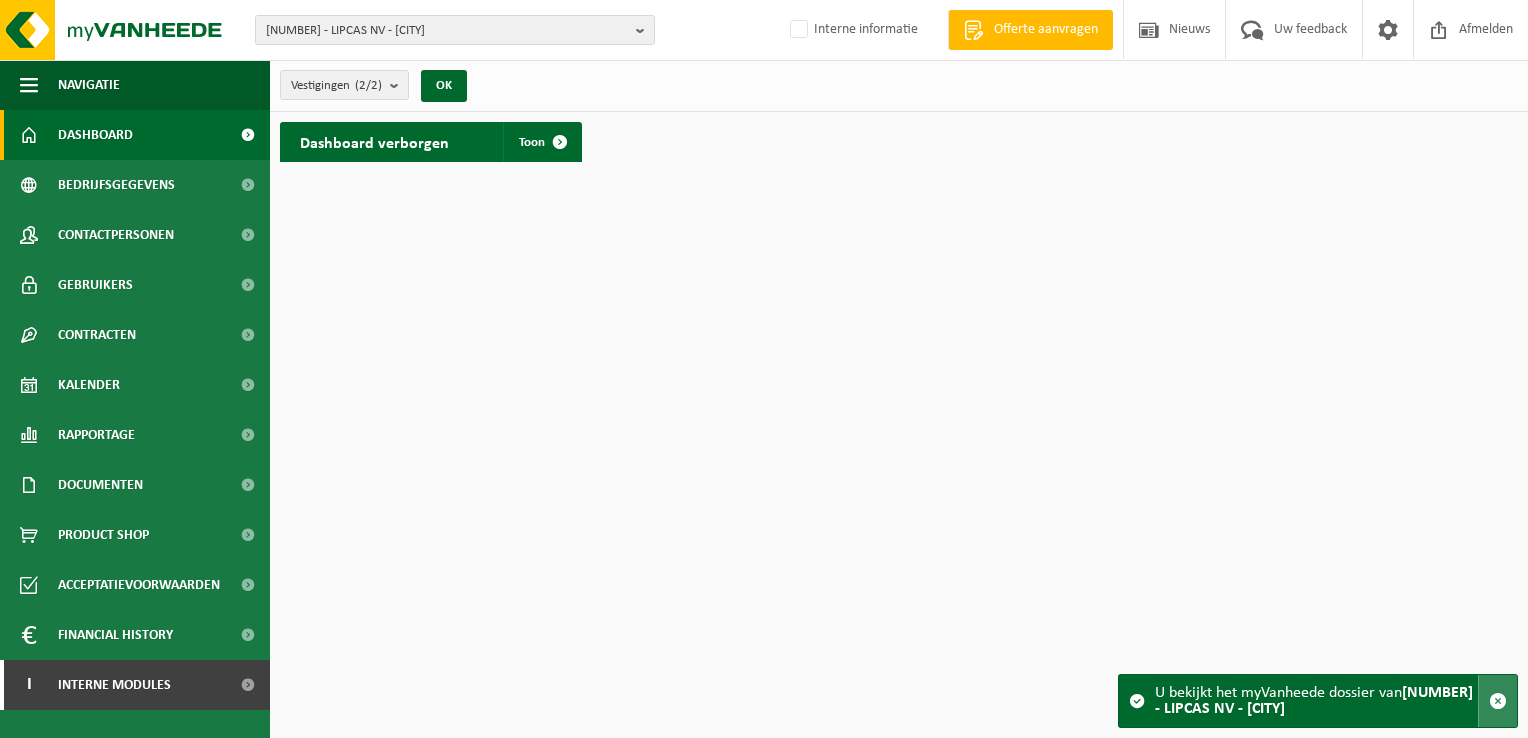 click at bounding box center (1498, 701) 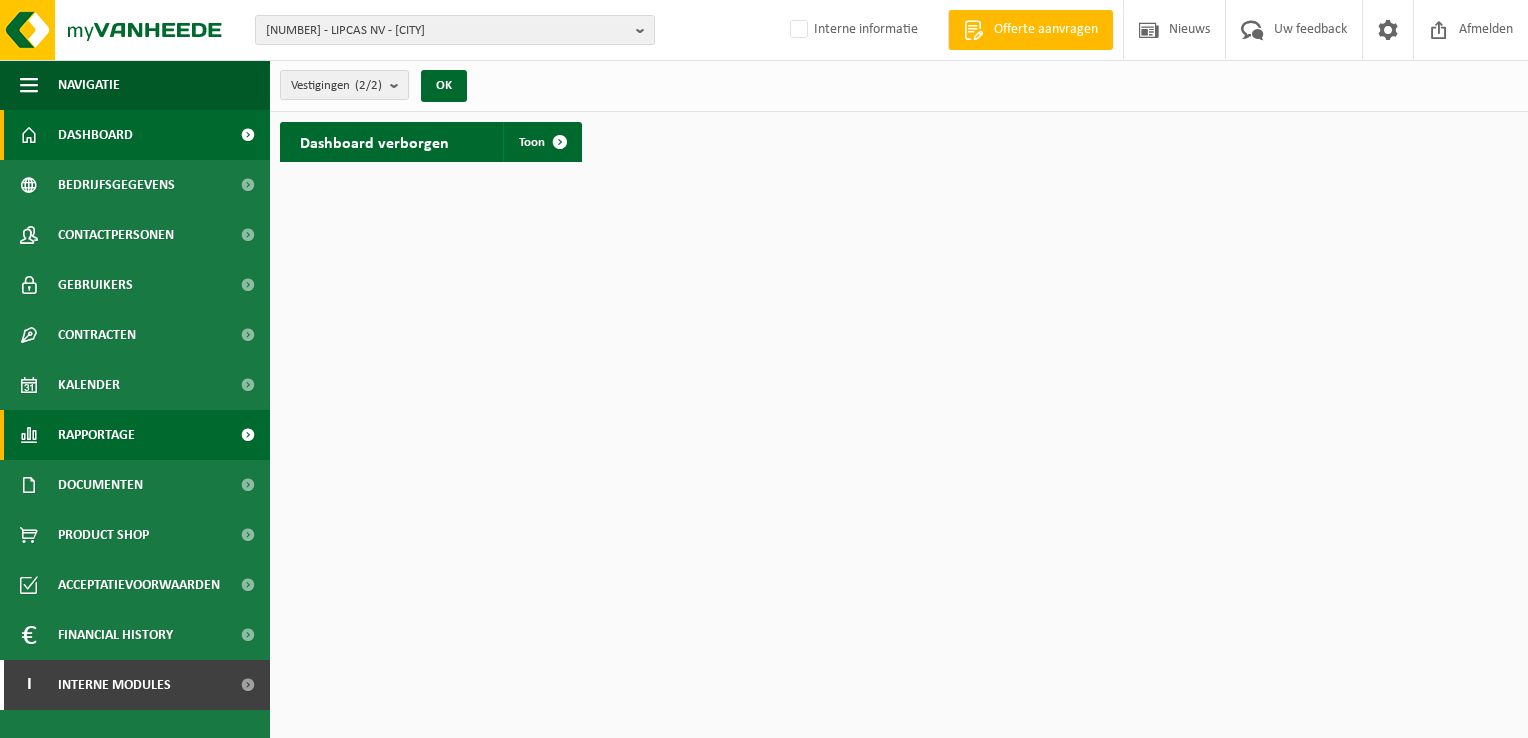 click on "Rapportage" at bounding box center (96, 435) 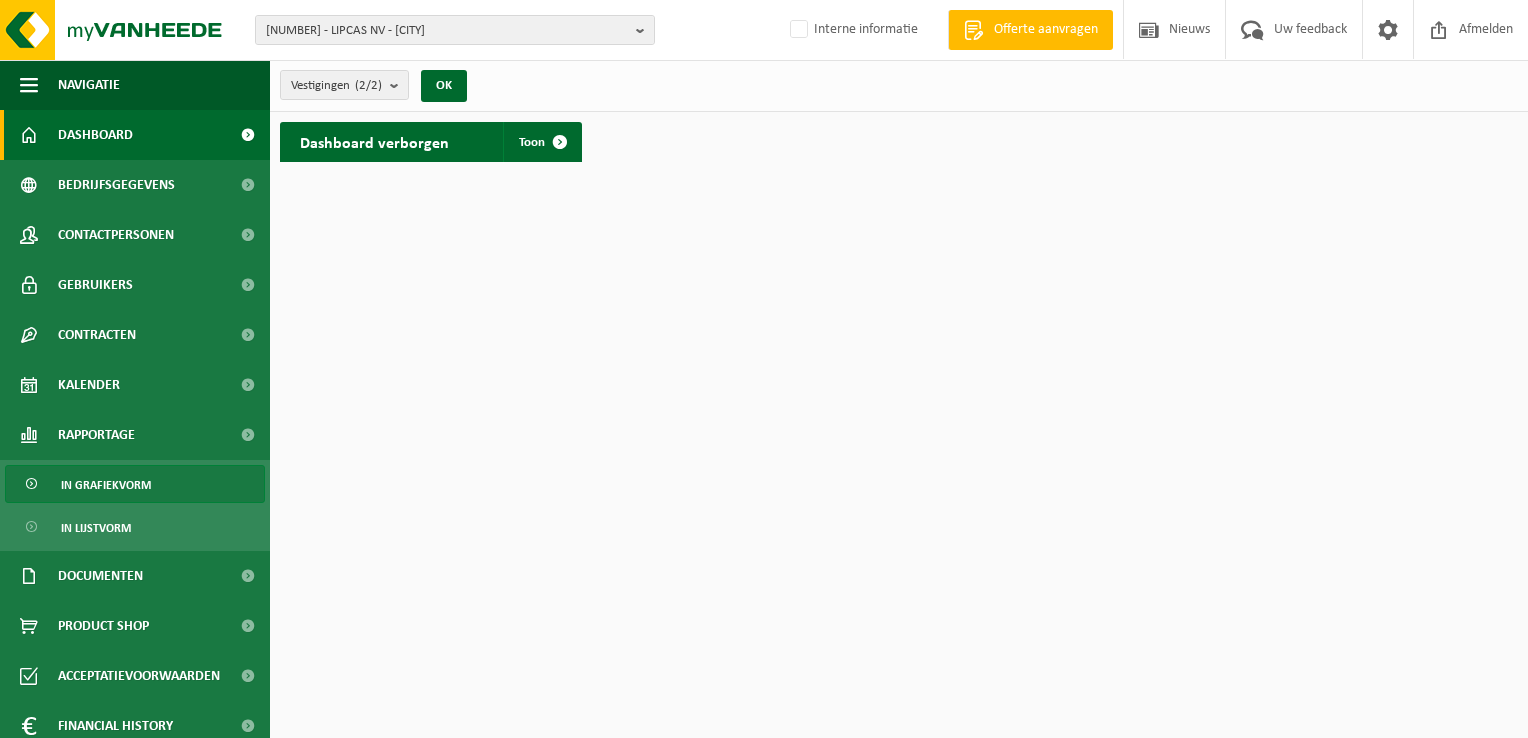 click on "In grafiekvorm" at bounding box center [106, 485] 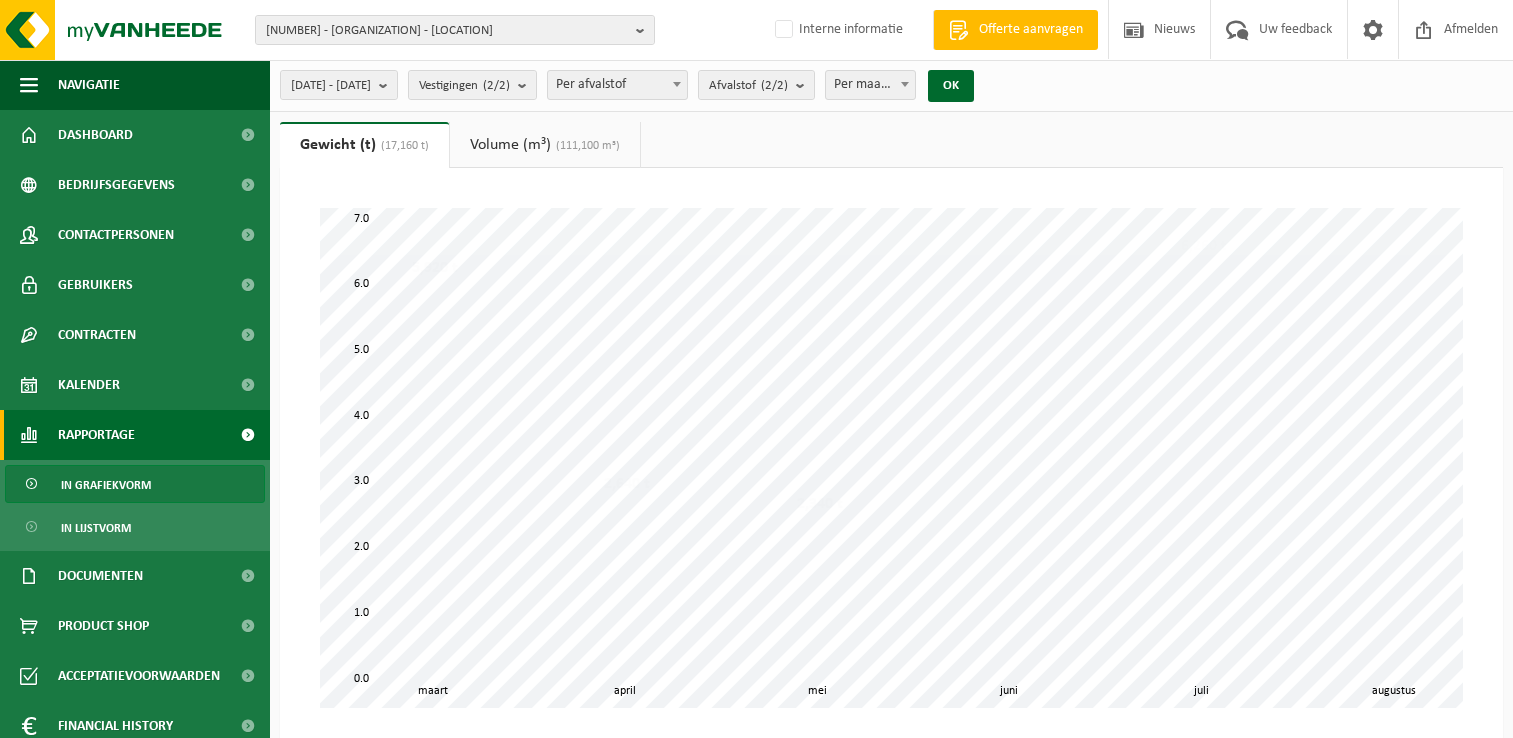 scroll, scrollTop: 0, scrollLeft: 0, axis: both 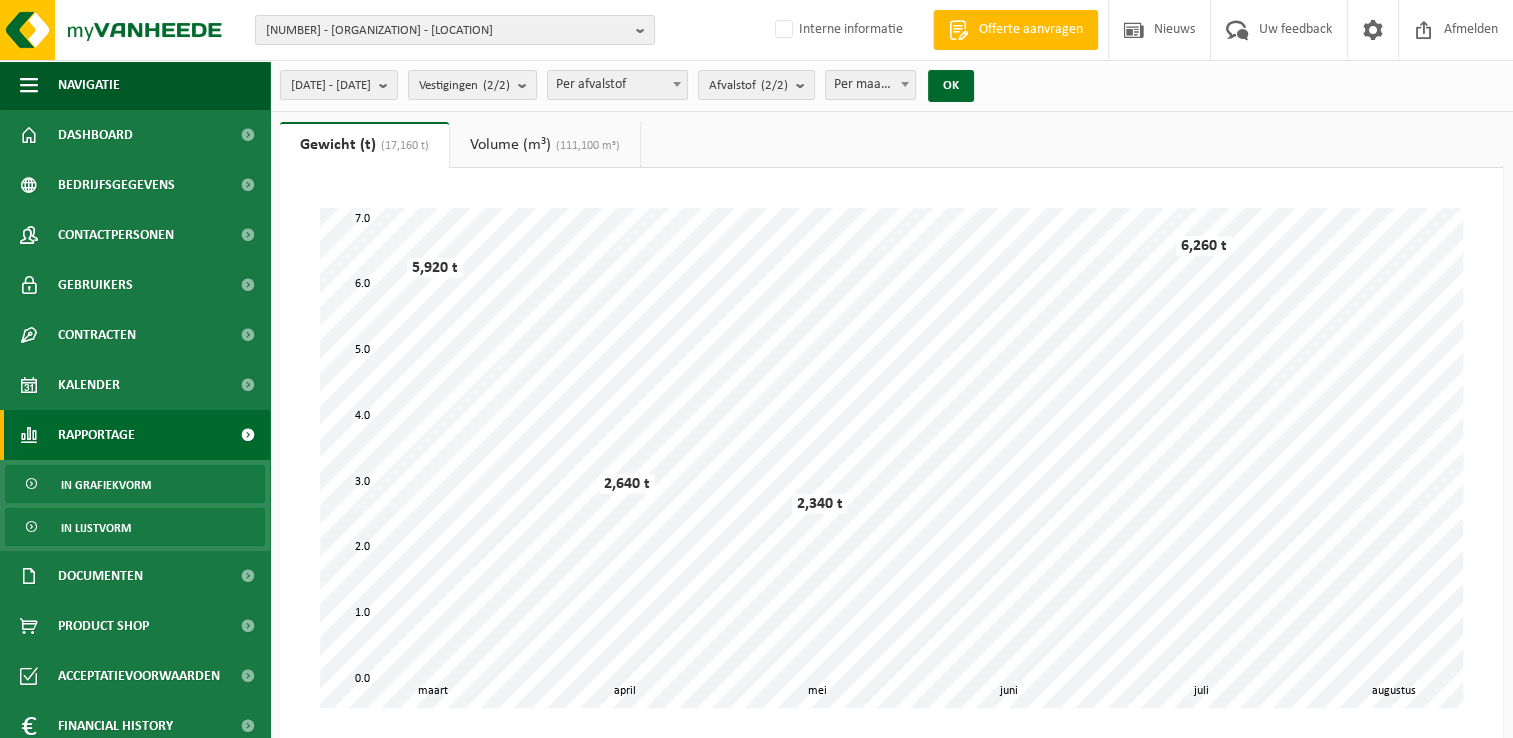 click on "In lijstvorm" at bounding box center [96, 528] 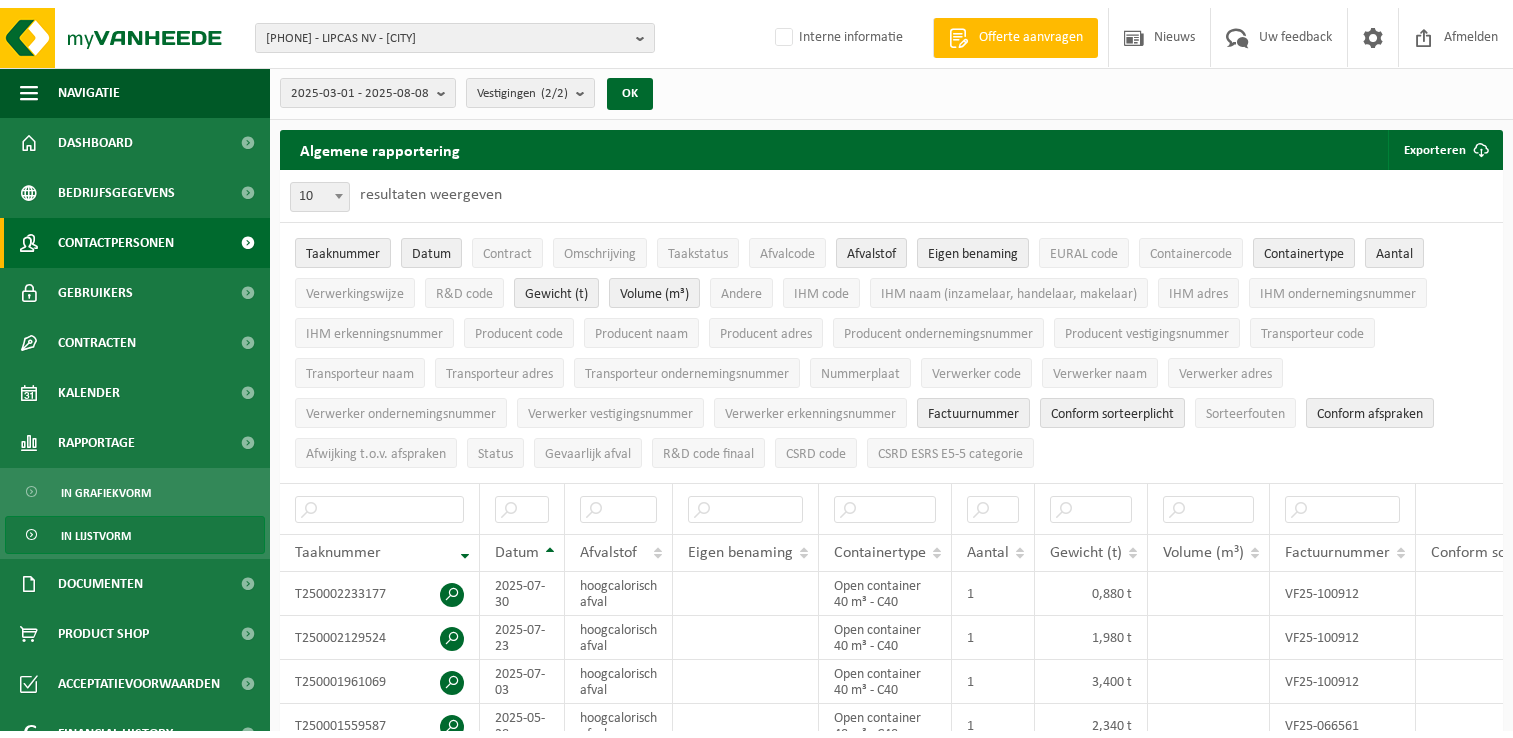 scroll, scrollTop: 0, scrollLeft: 0, axis: both 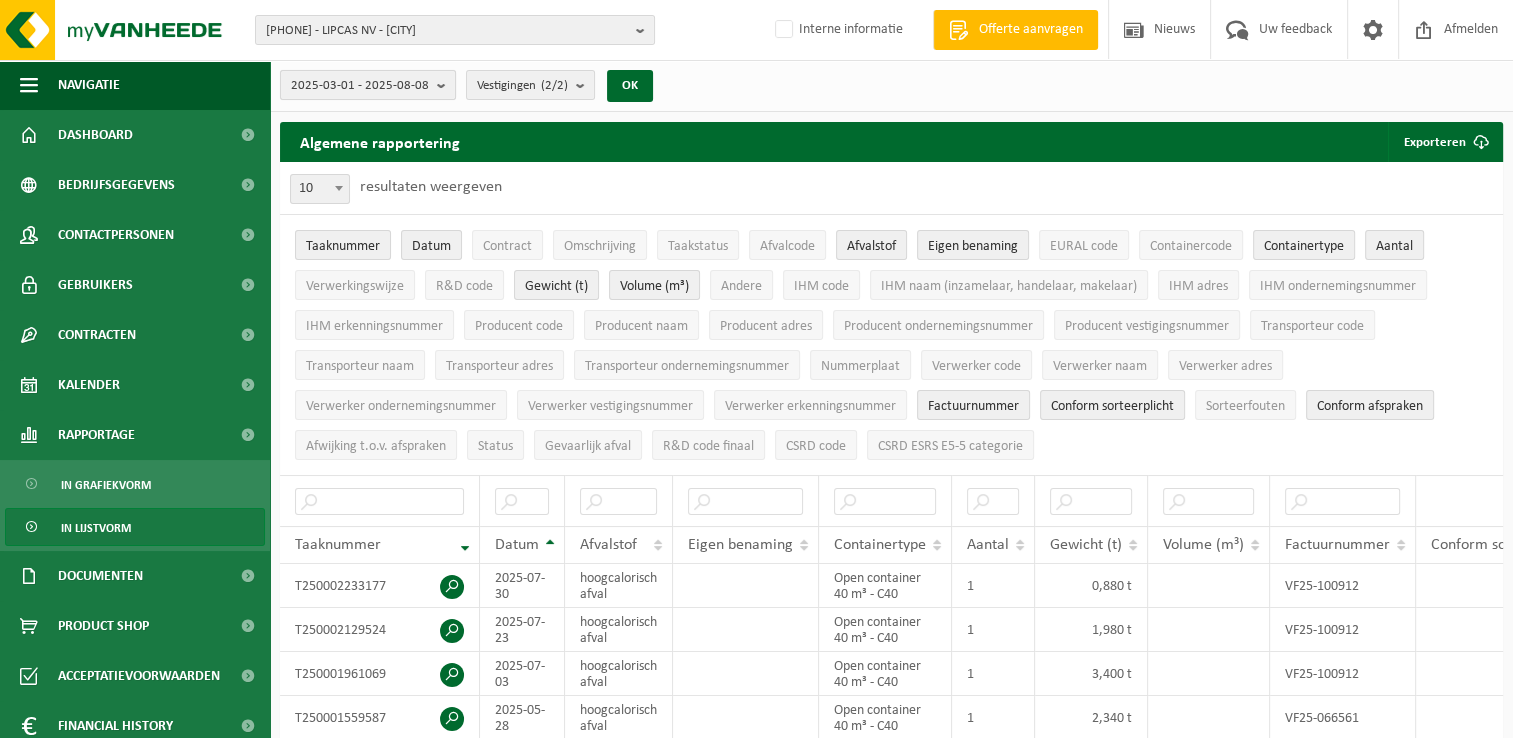 click on "2025-03-01 - 2025-08-08" at bounding box center (360, 86) 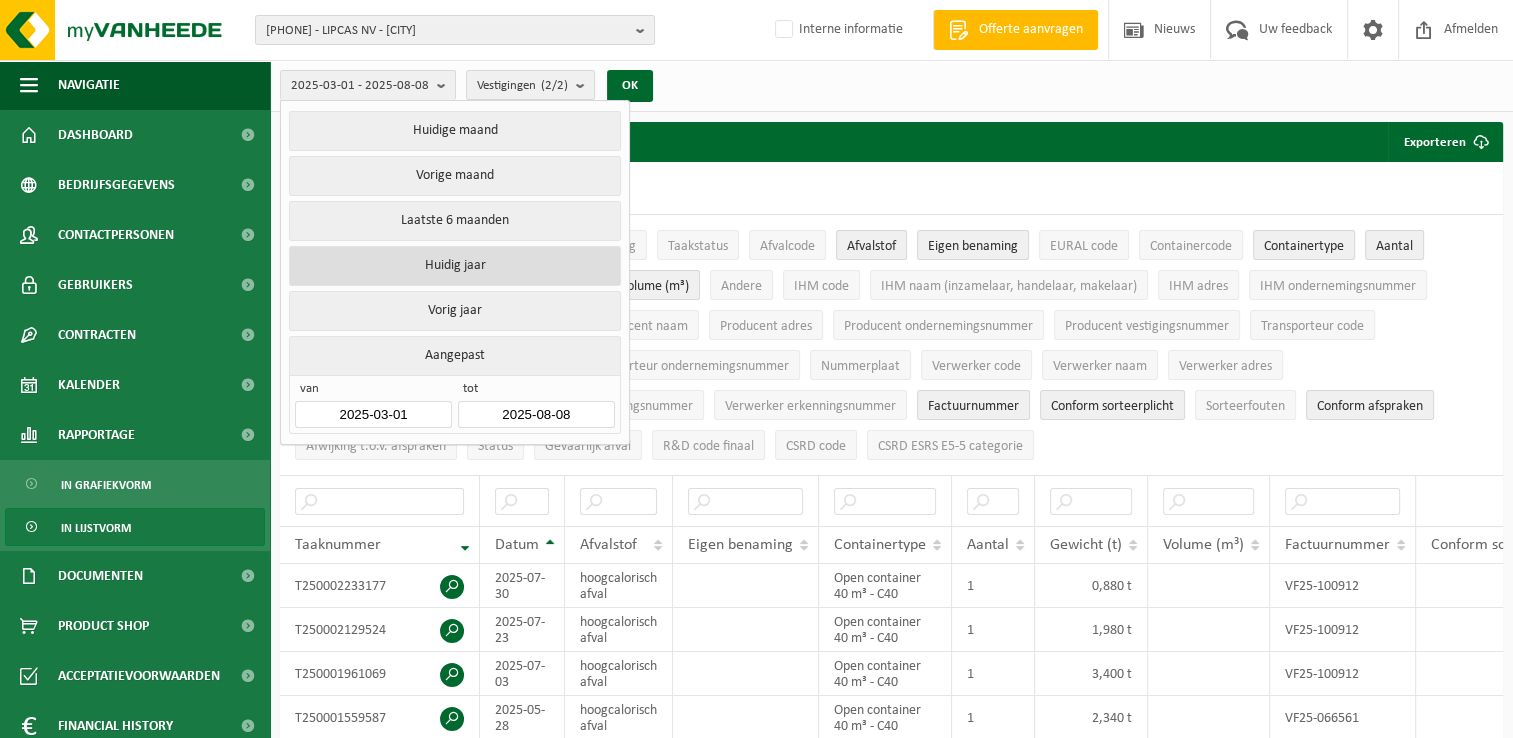 click on "Huidig jaar" at bounding box center (454, 266) 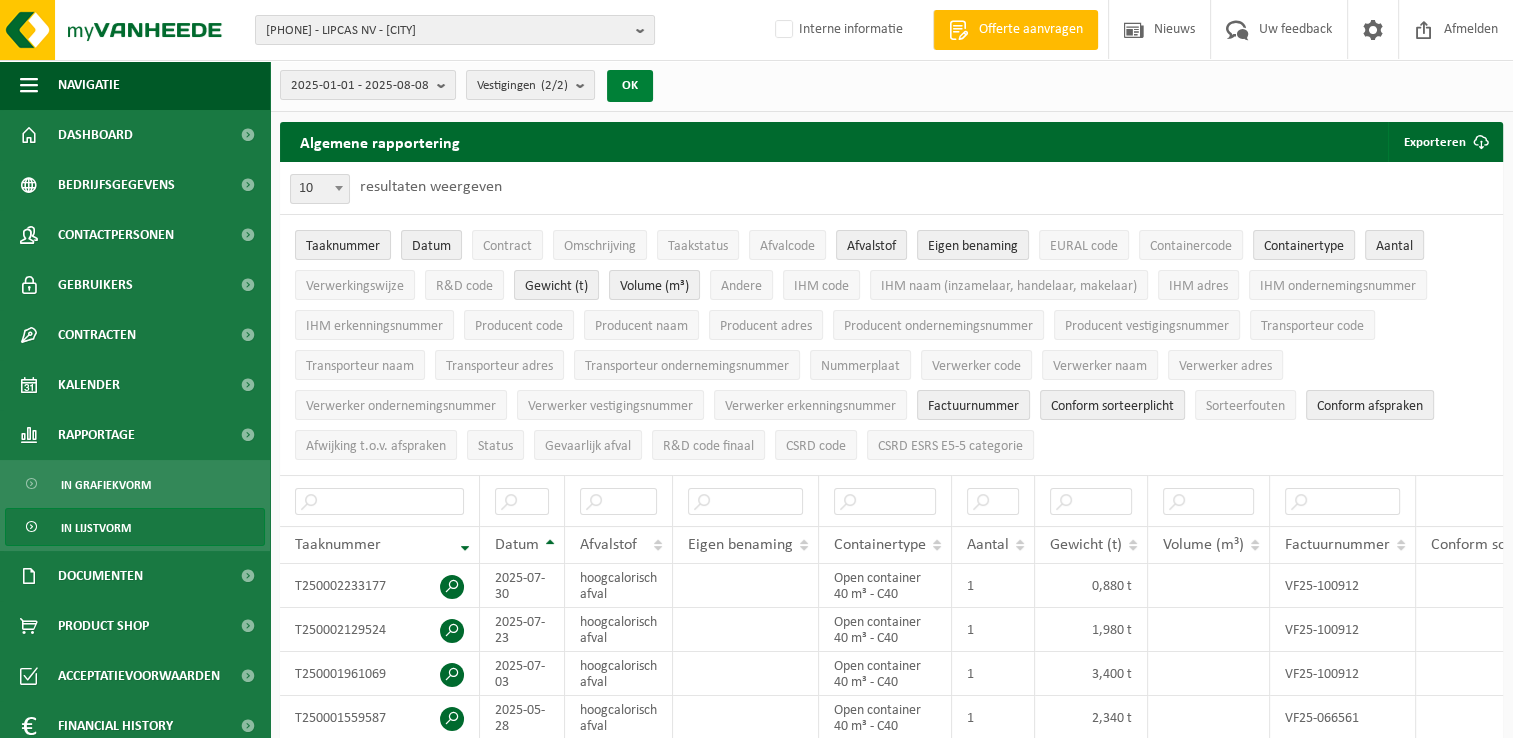 click on "OK" at bounding box center (630, 86) 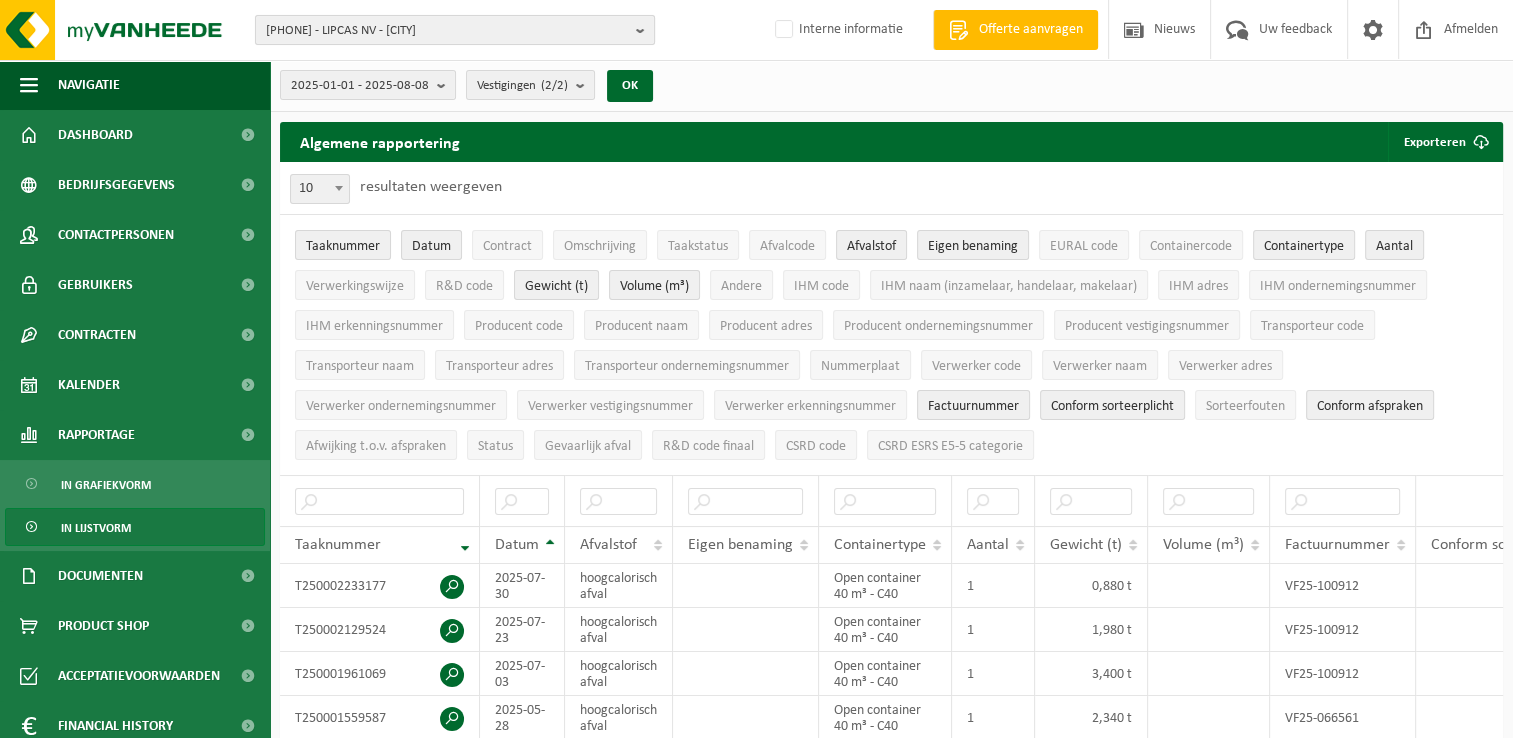 click at bounding box center [645, 30] 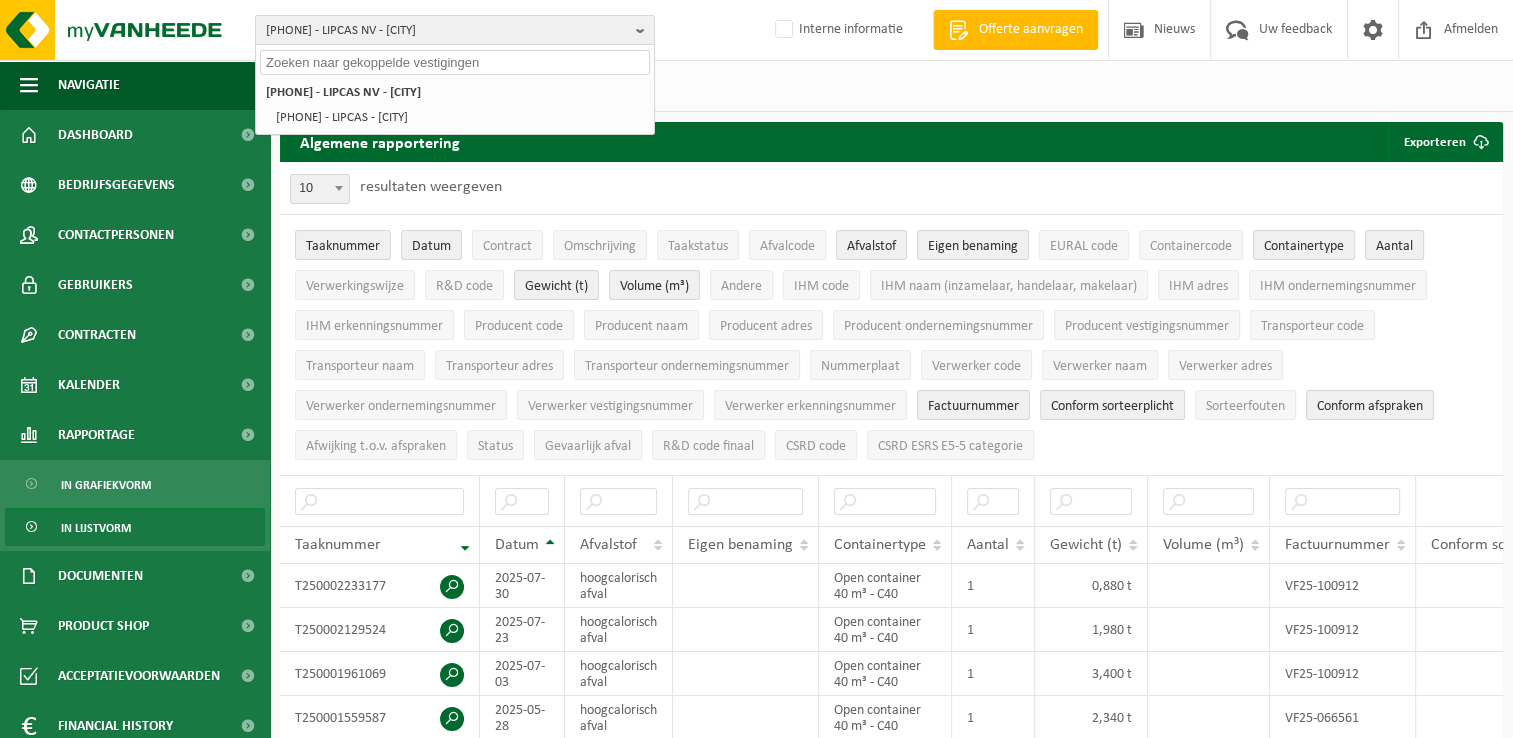 click at bounding box center (455, 62) 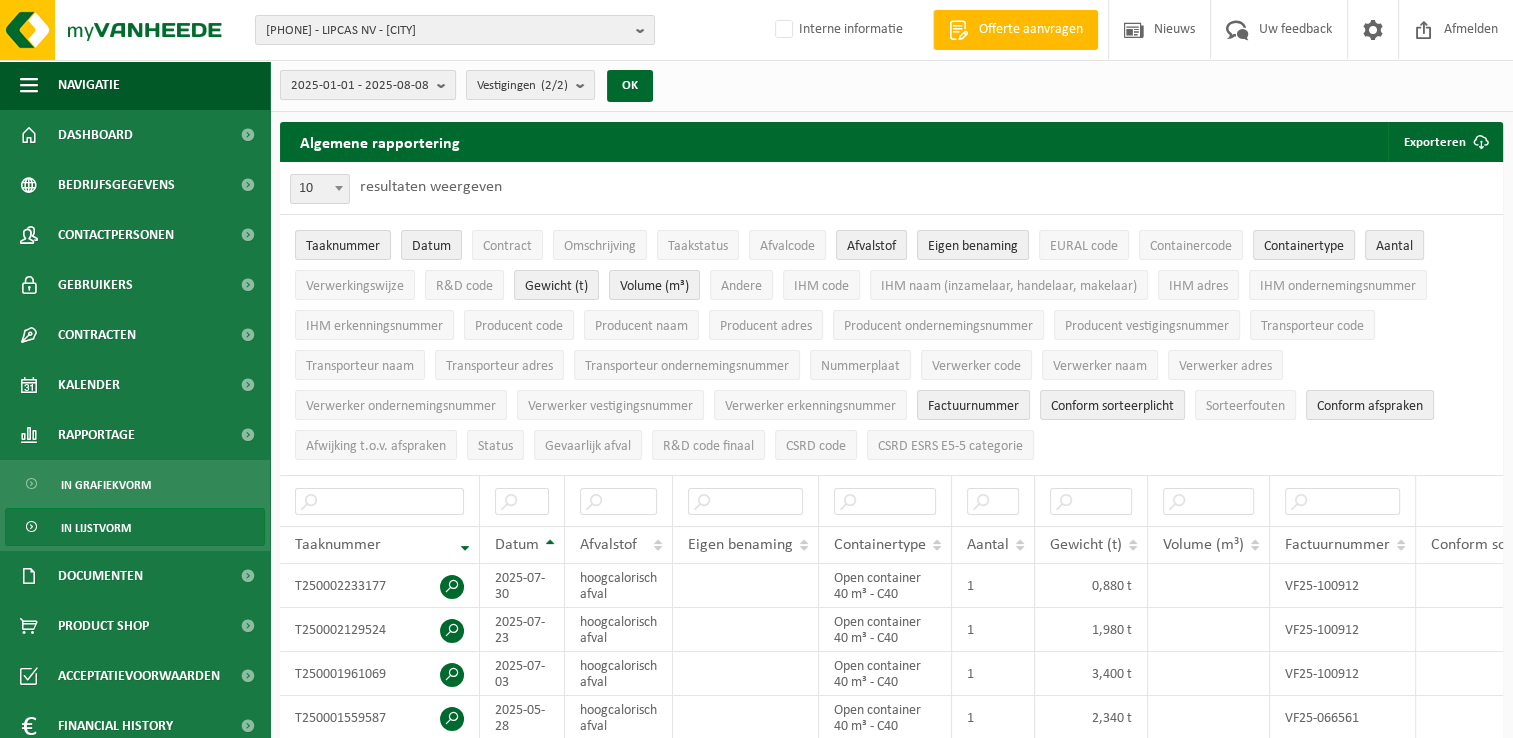 click on "2025-01-01 - 2025-08-08" at bounding box center (360, 86) 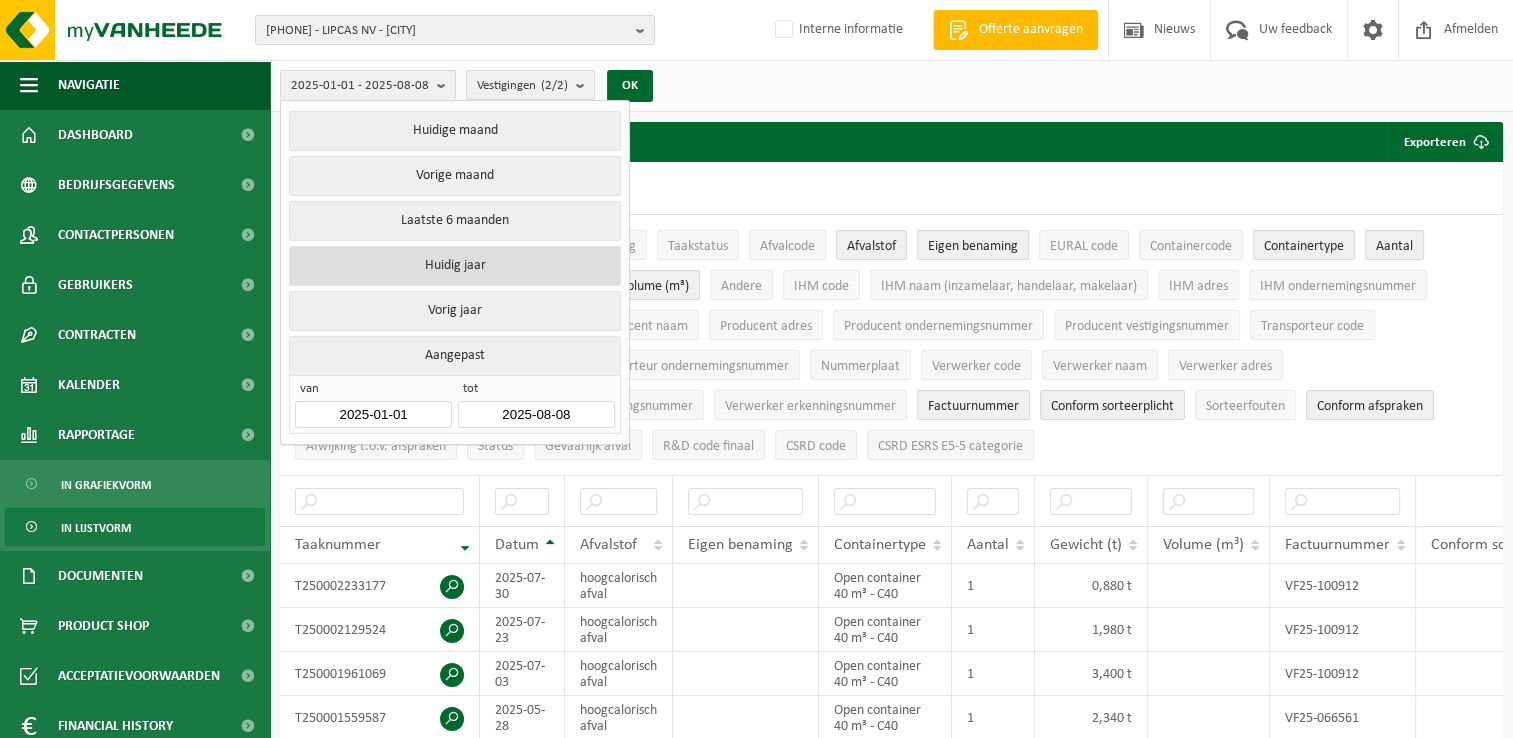 click on "Huidig jaar" at bounding box center [454, 266] 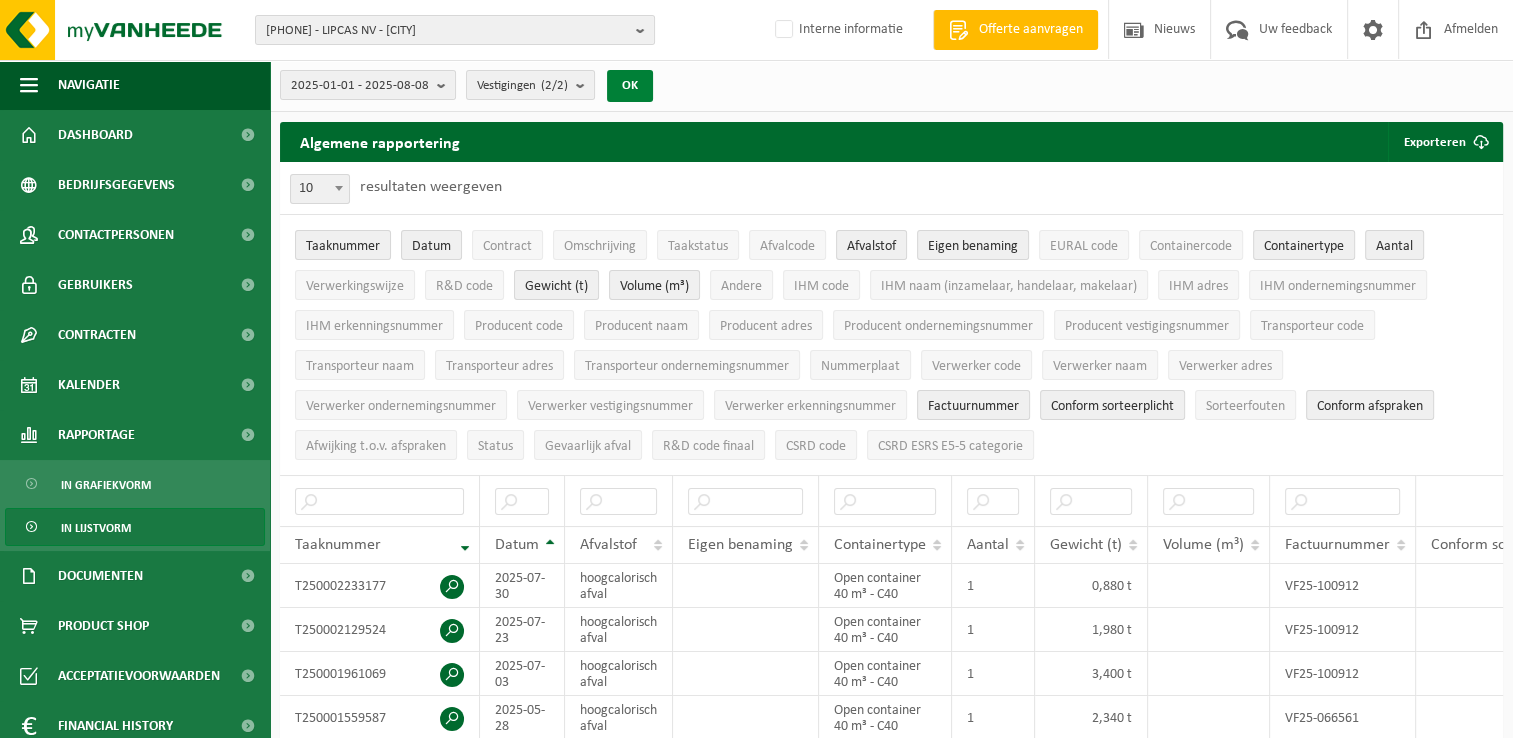 click on "OK" at bounding box center (630, 86) 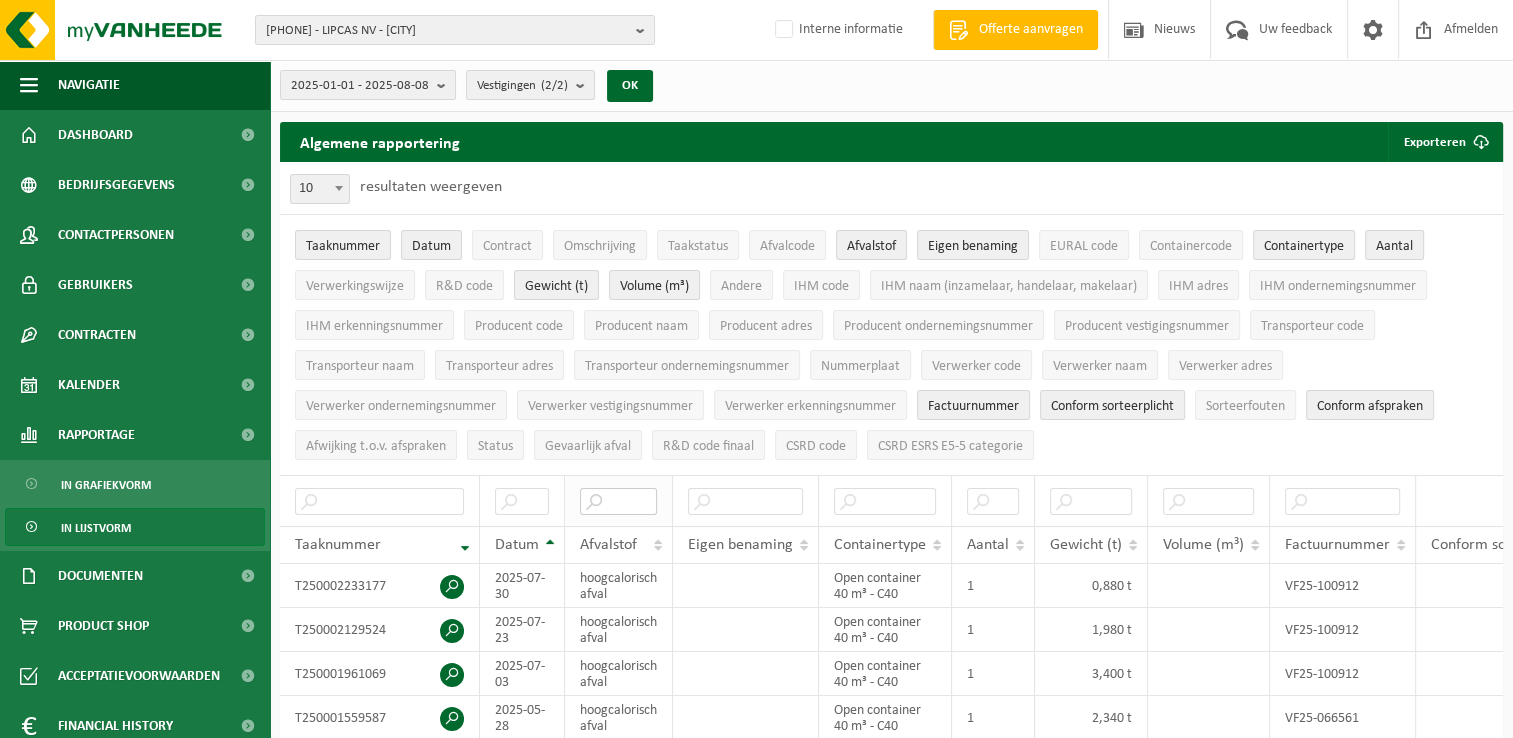 click at bounding box center [618, 501] 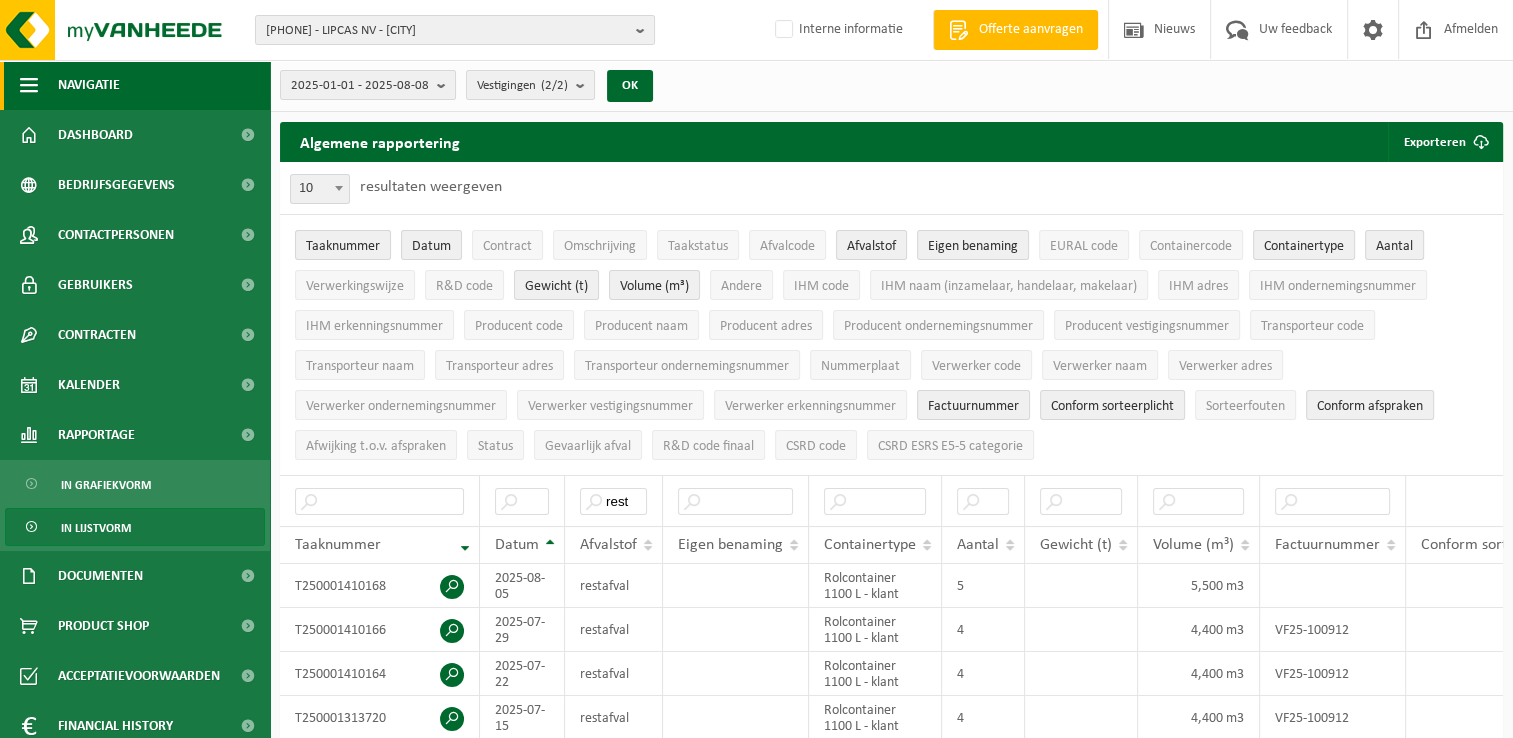 click at bounding box center [29, 85] 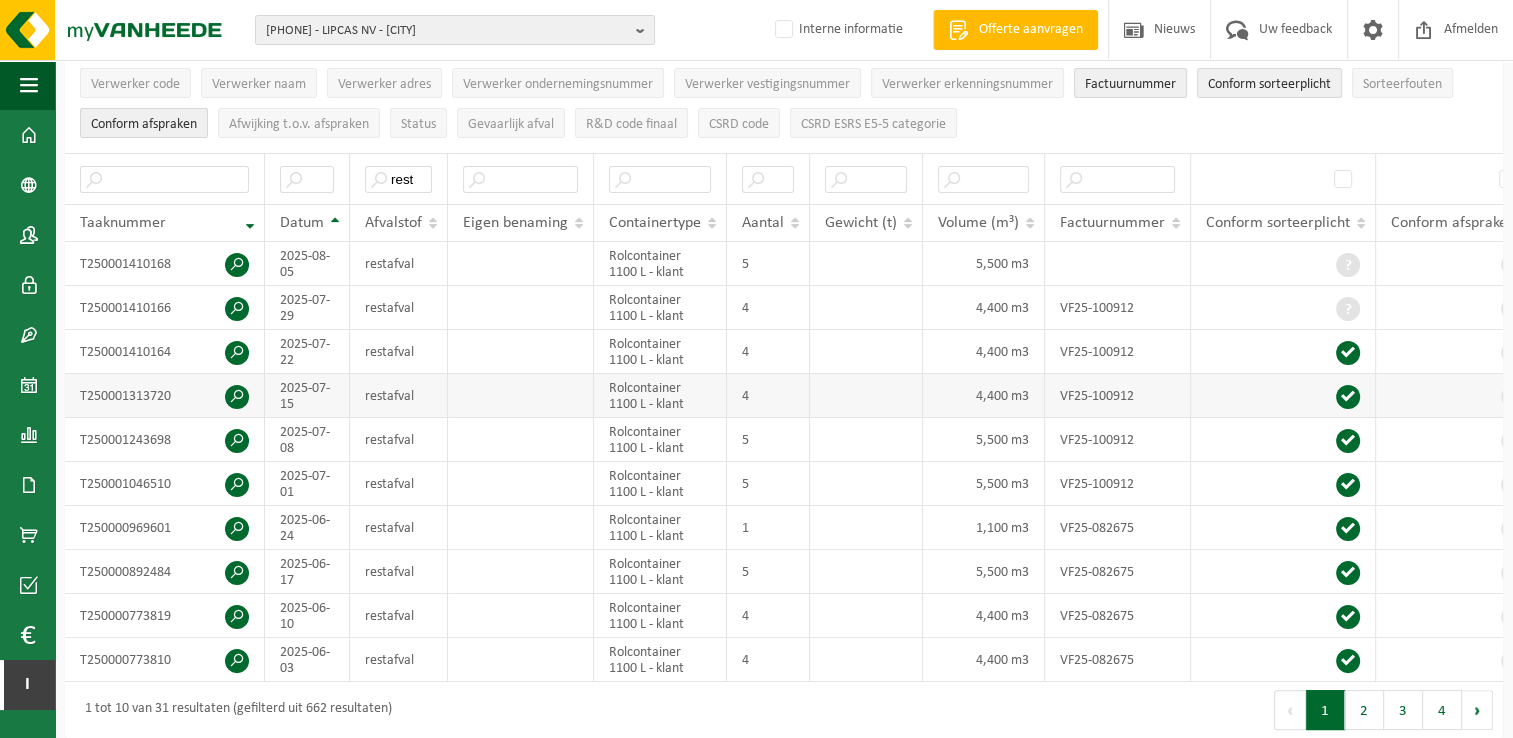 scroll, scrollTop: 300, scrollLeft: 0, axis: vertical 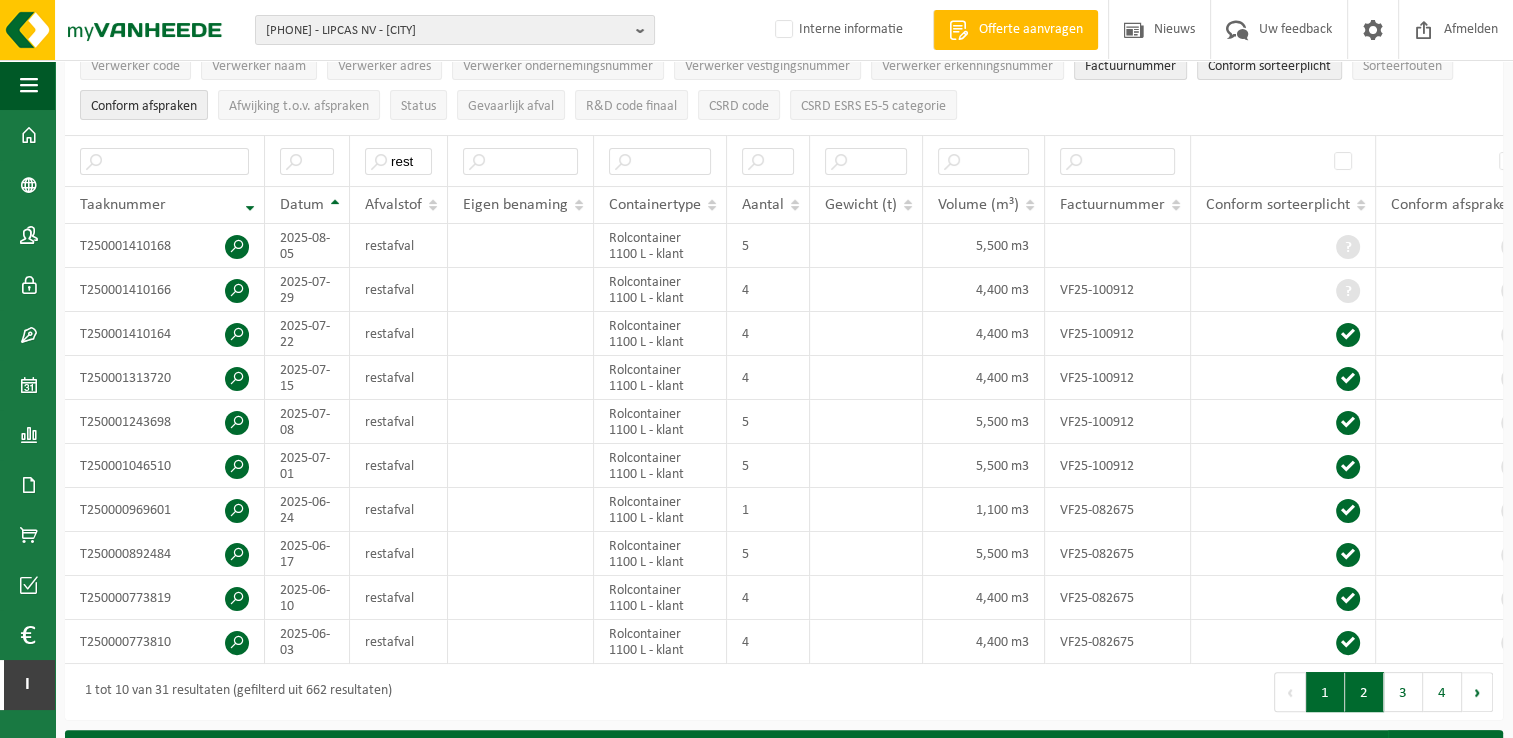 click on "2" at bounding box center (1364, 692) 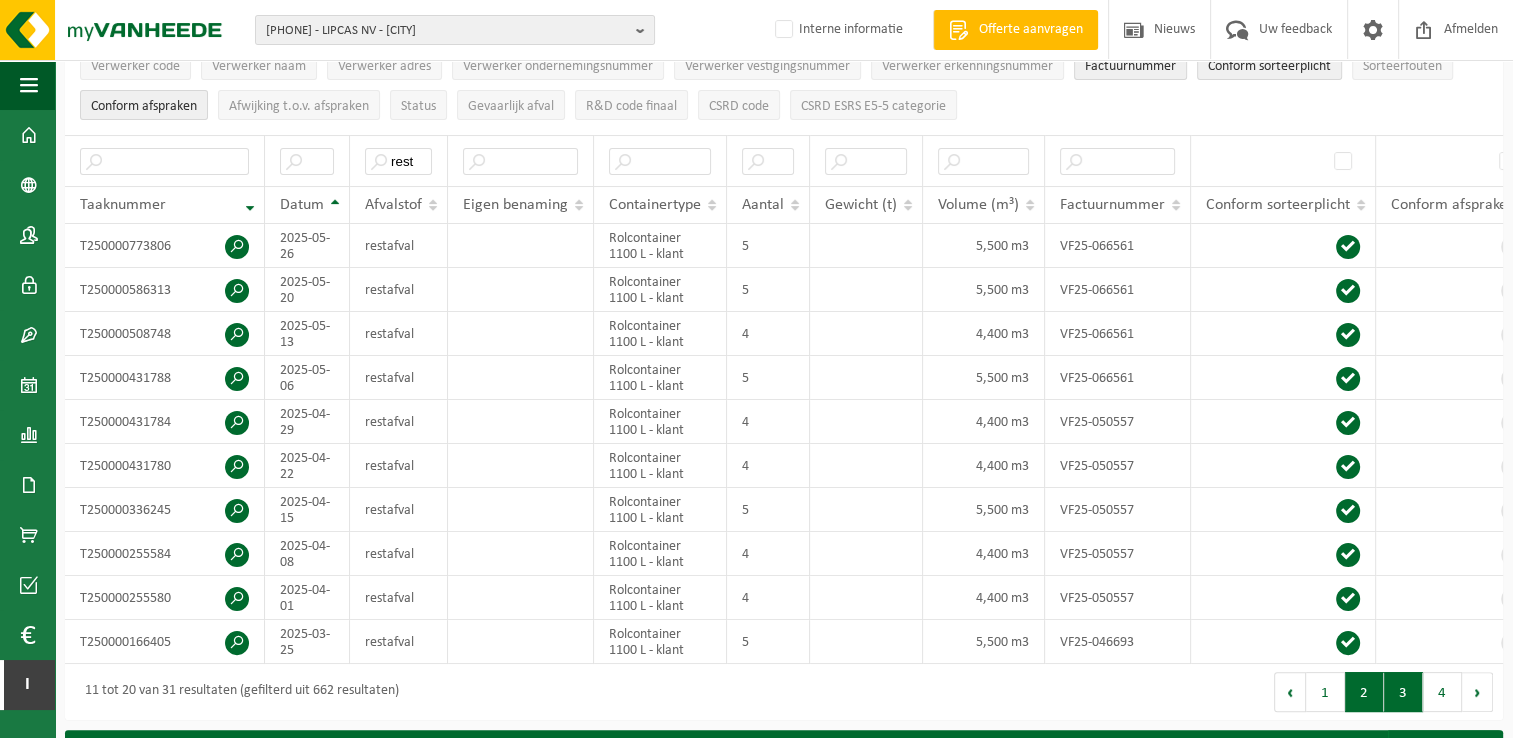 click on "3" at bounding box center (1403, 692) 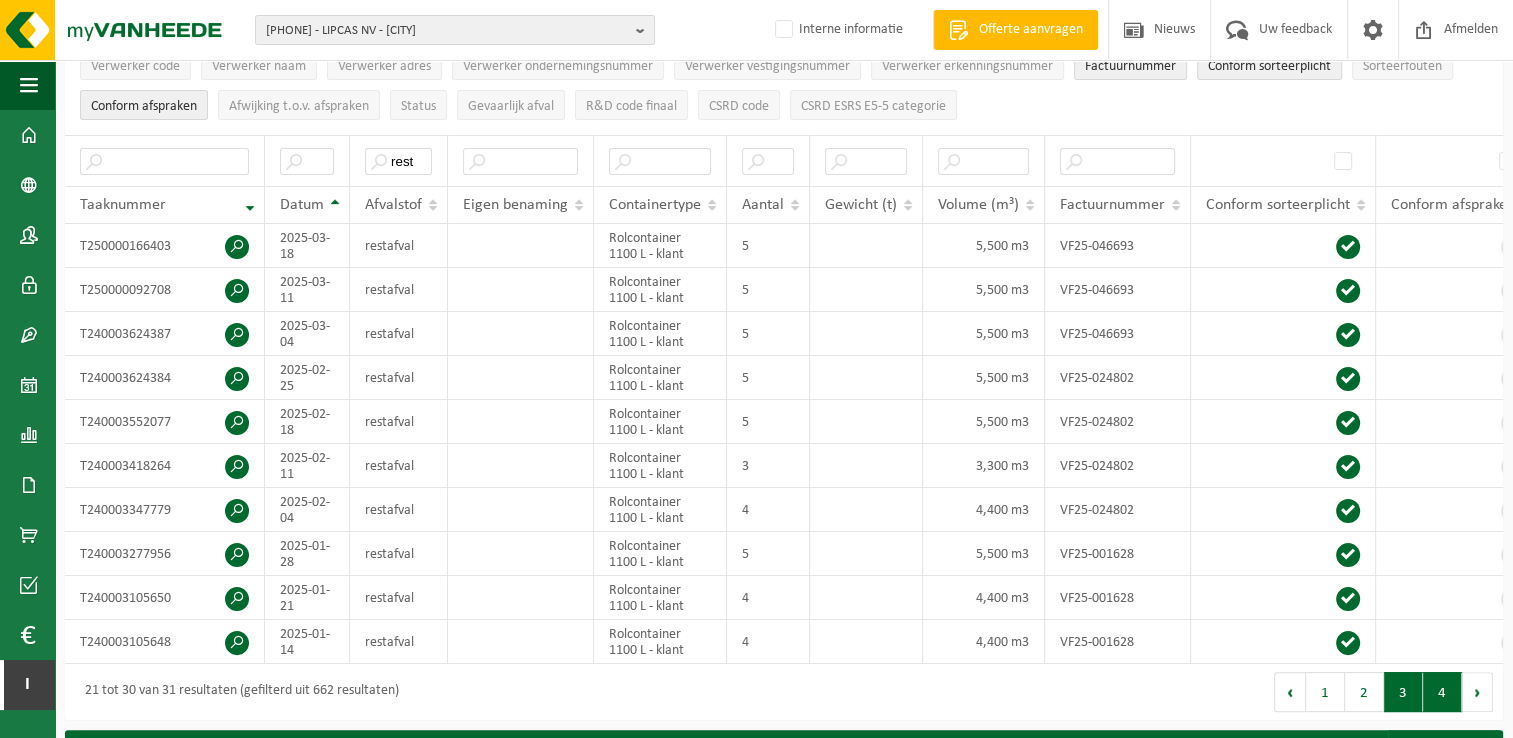 click on "4" at bounding box center [1442, 692] 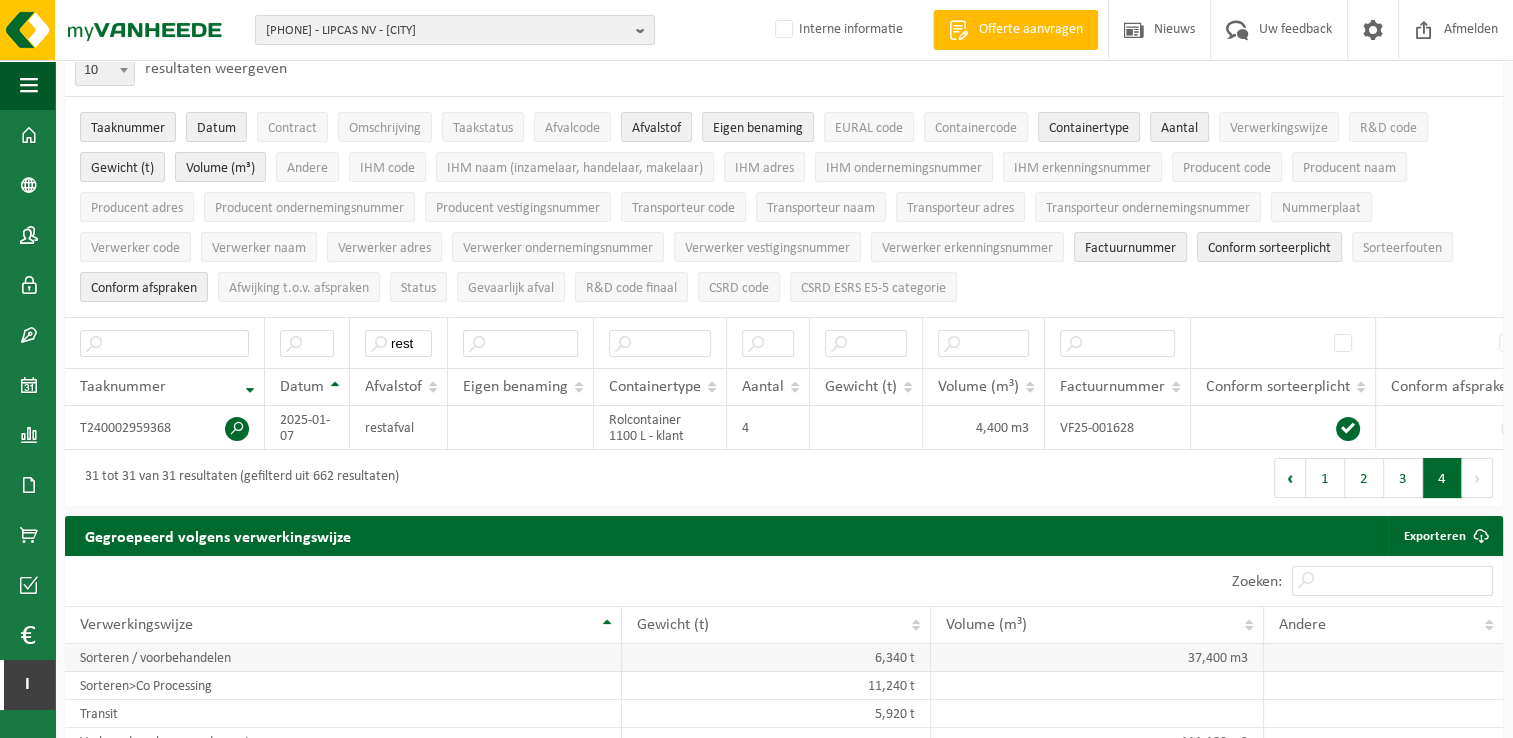 scroll, scrollTop: 0, scrollLeft: 0, axis: both 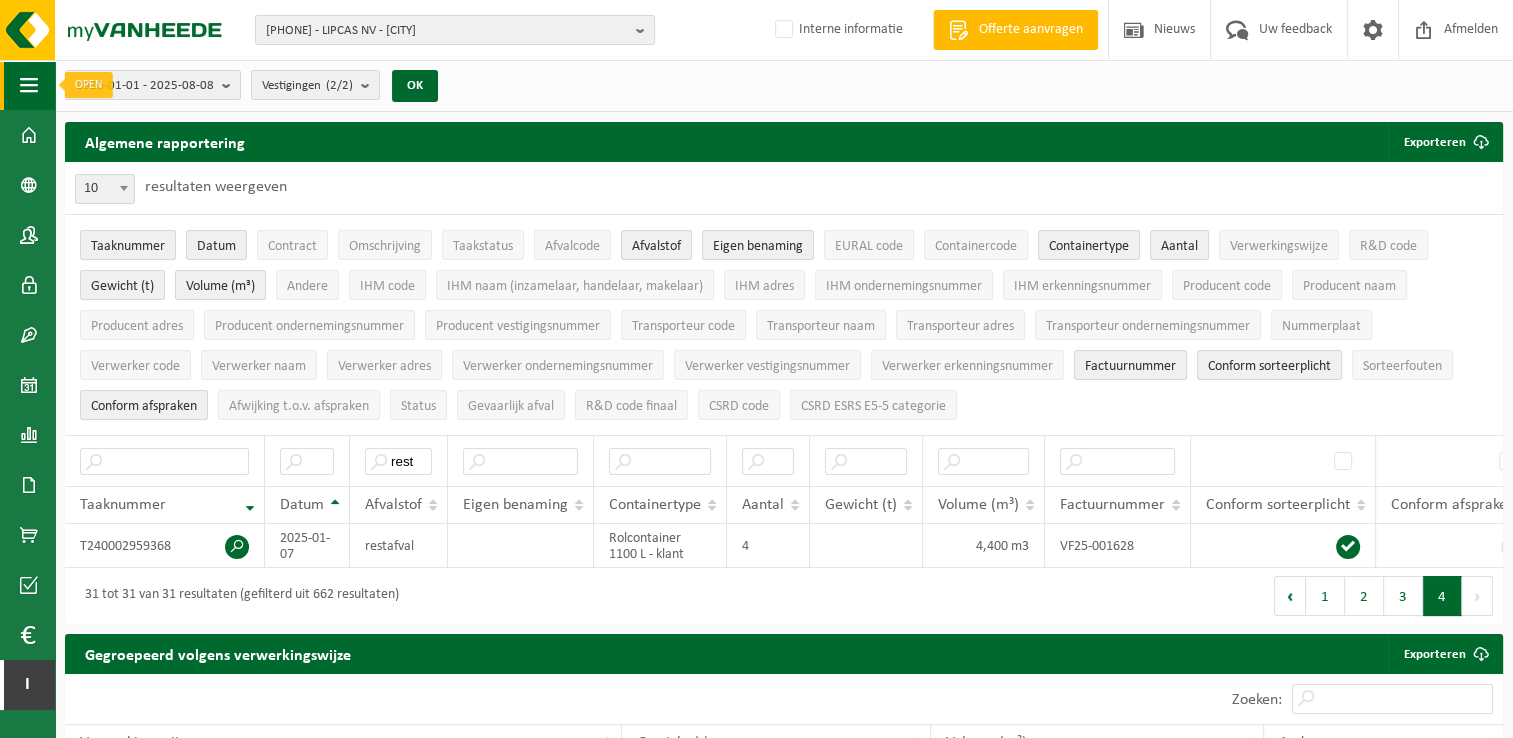 click at bounding box center (29, 85) 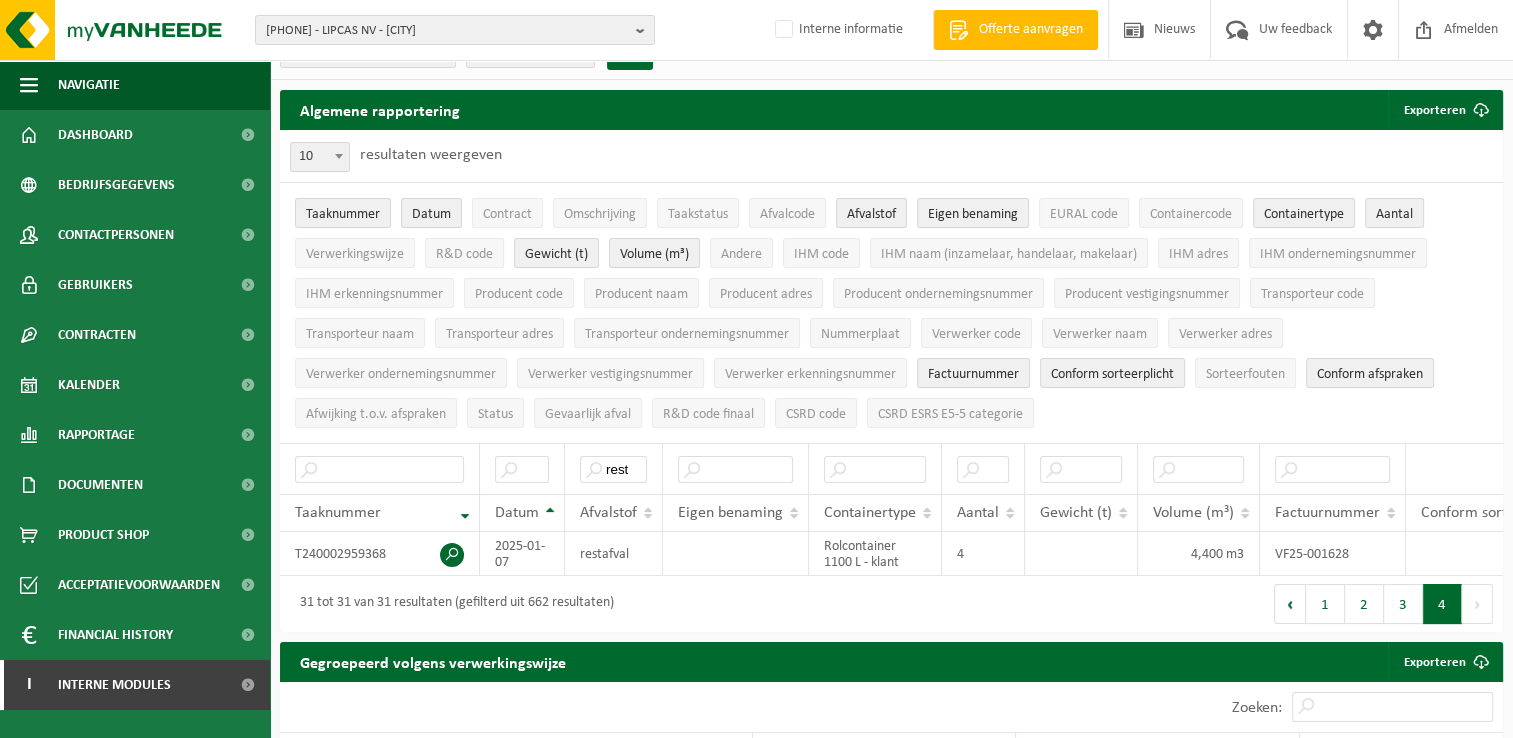 scroll, scrollTop: 0, scrollLeft: 0, axis: both 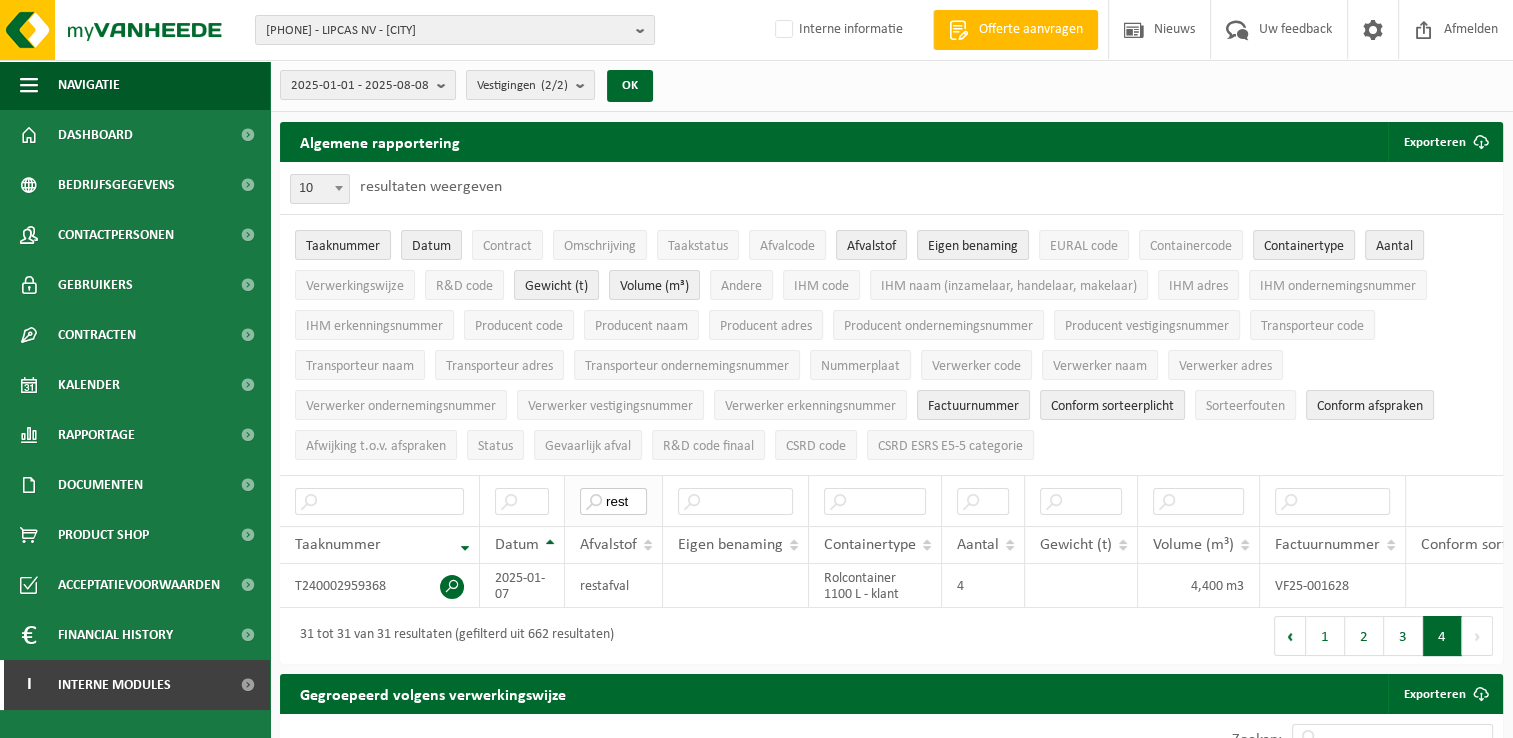 click on "rest" at bounding box center [613, 501] 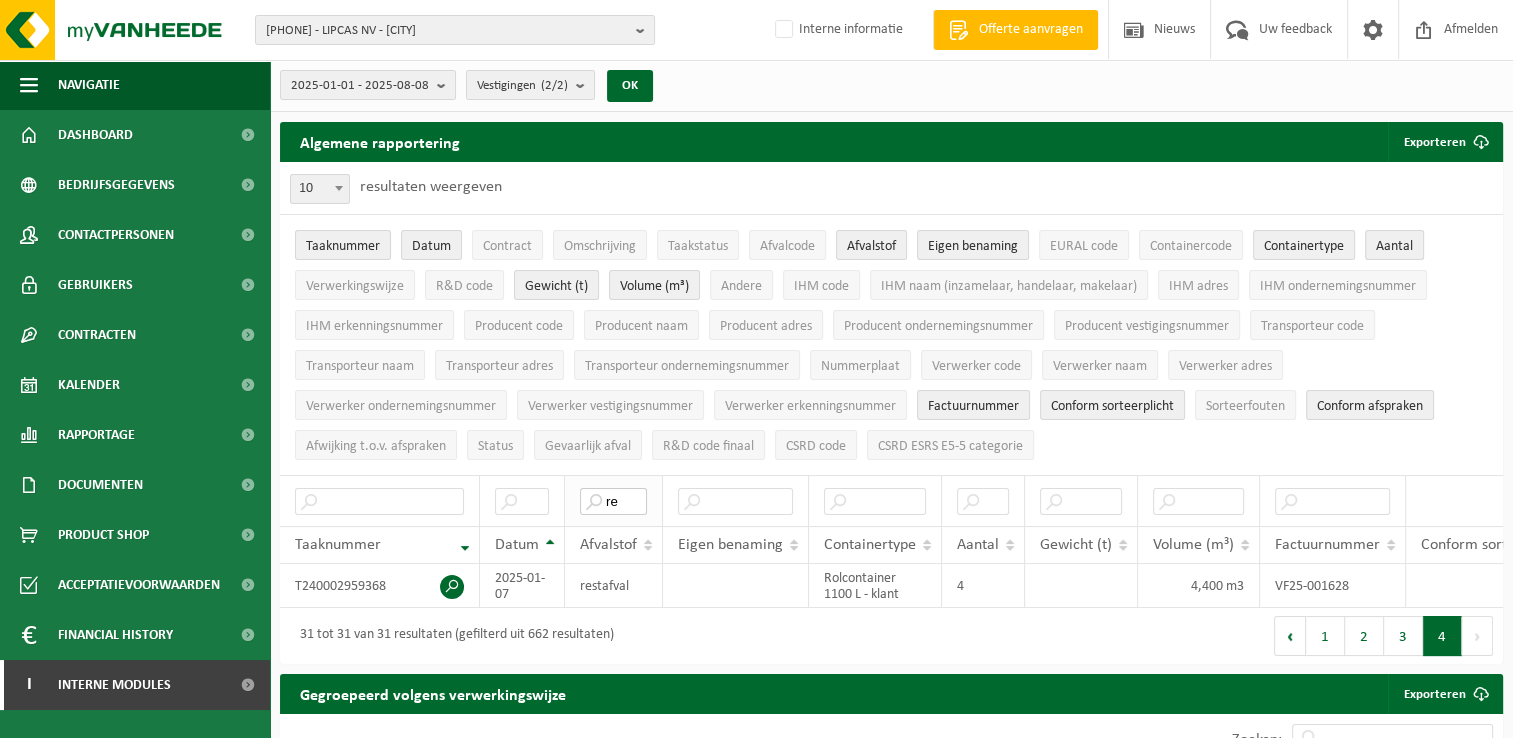 type on "r" 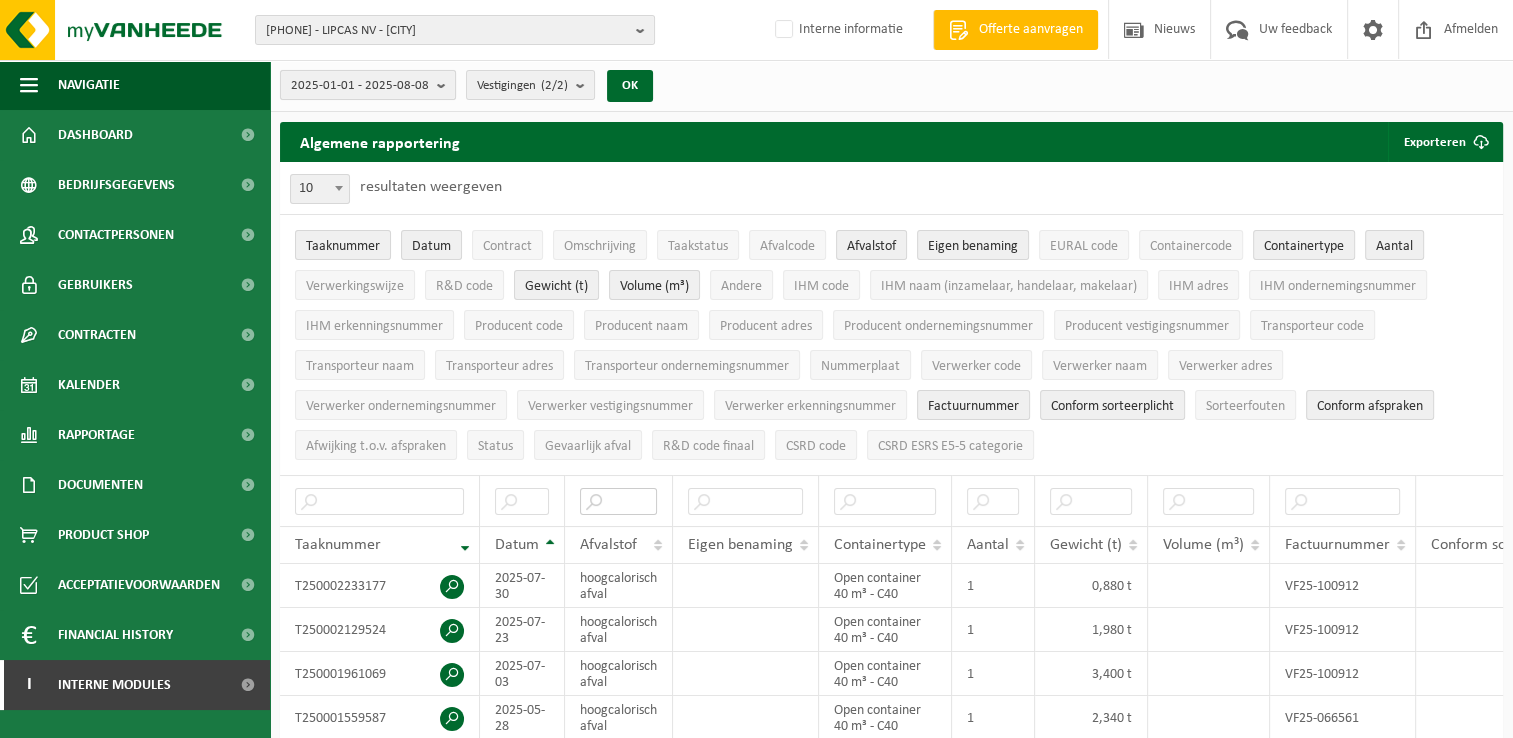 type 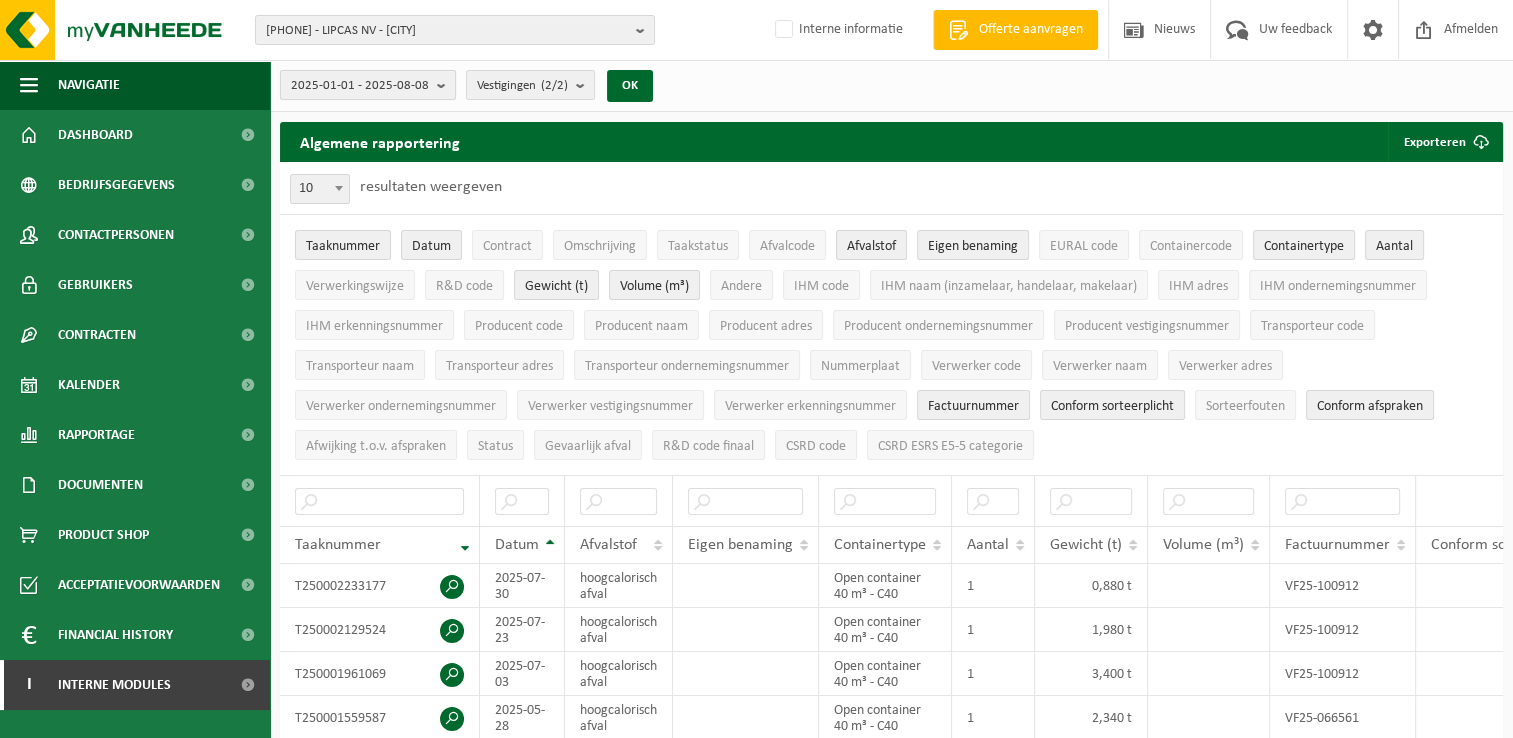 click on "2025-01-01 - 2025-08-08" at bounding box center (360, 86) 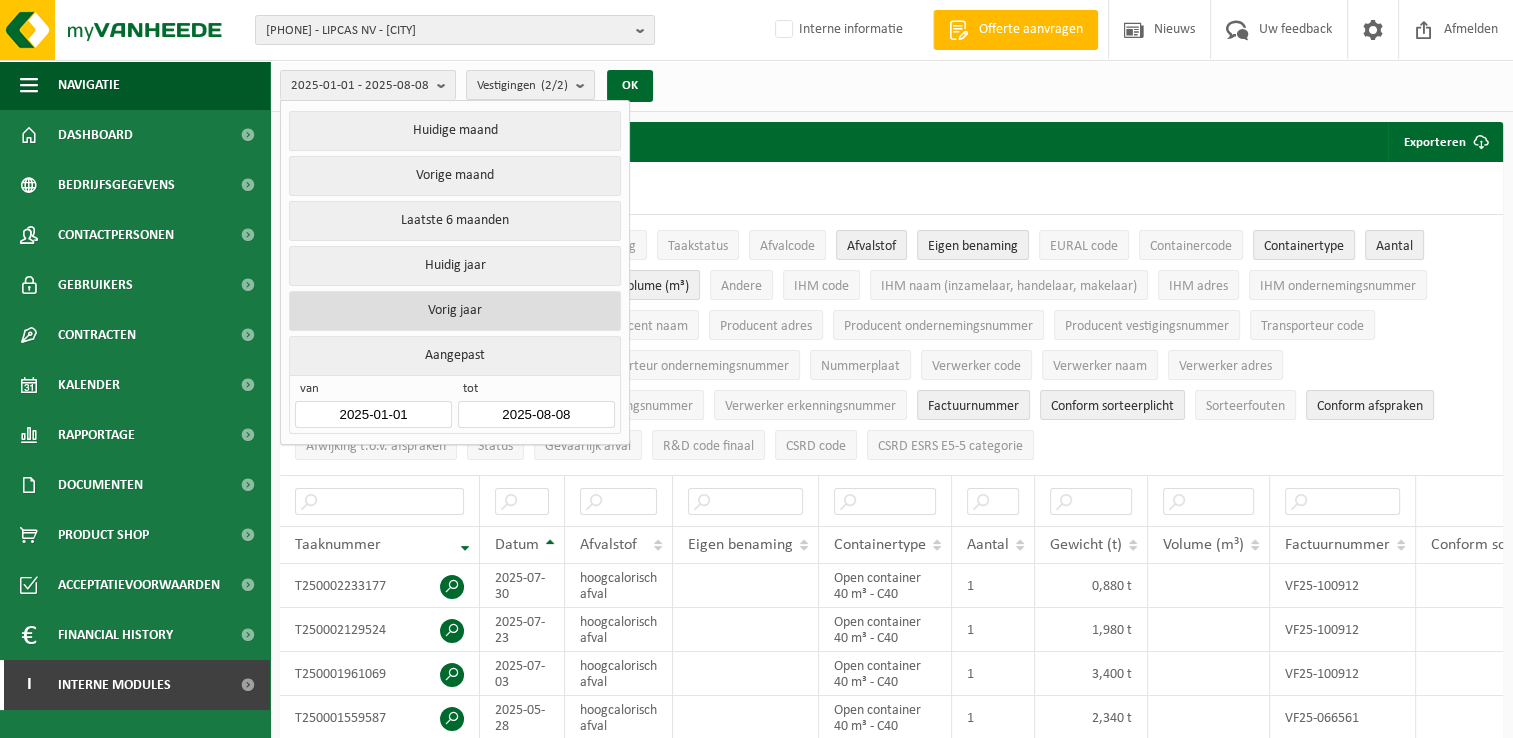 click on "Vorig jaar" at bounding box center [454, 311] 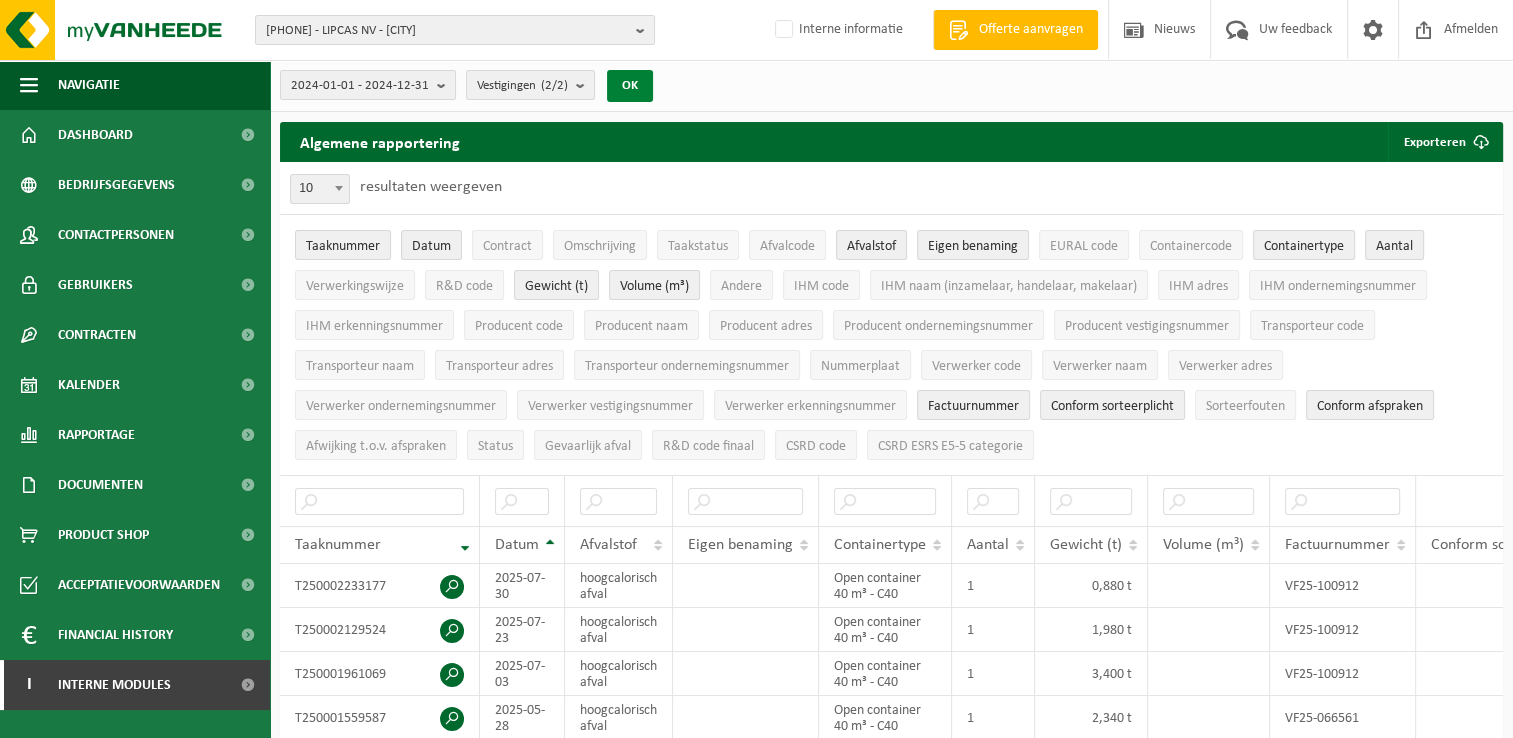 click on "OK" at bounding box center [630, 86] 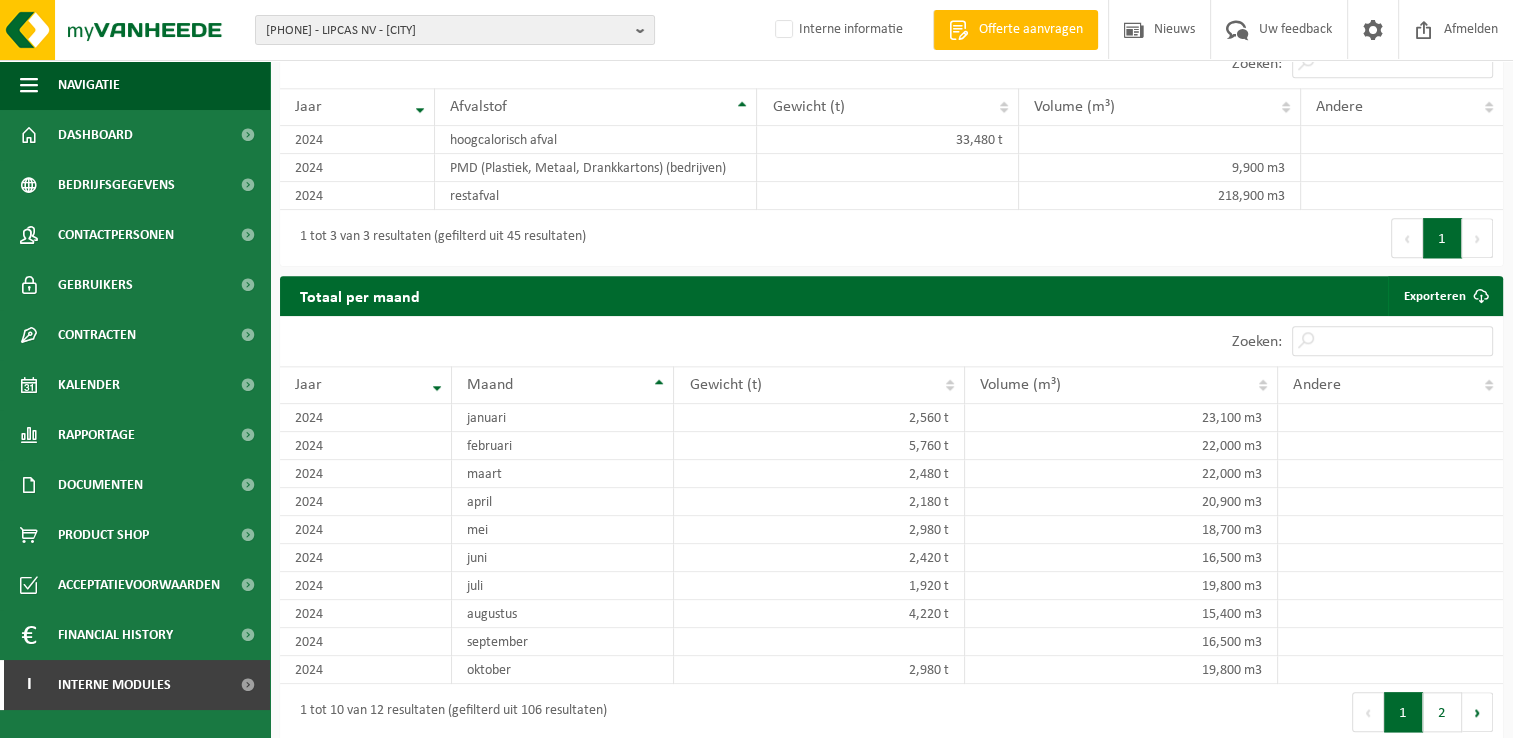 scroll, scrollTop: 1500, scrollLeft: 0, axis: vertical 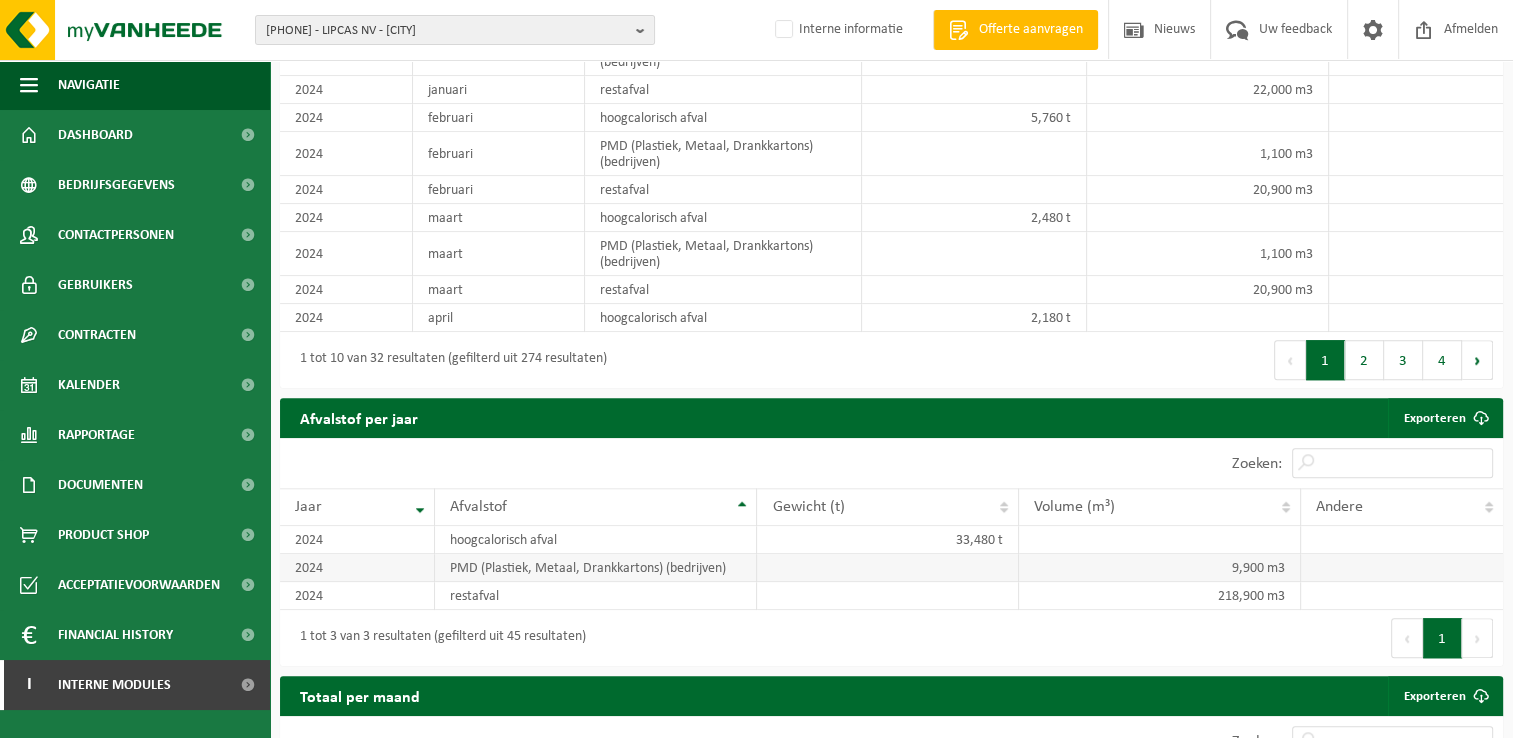 click at bounding box center (887, 568) 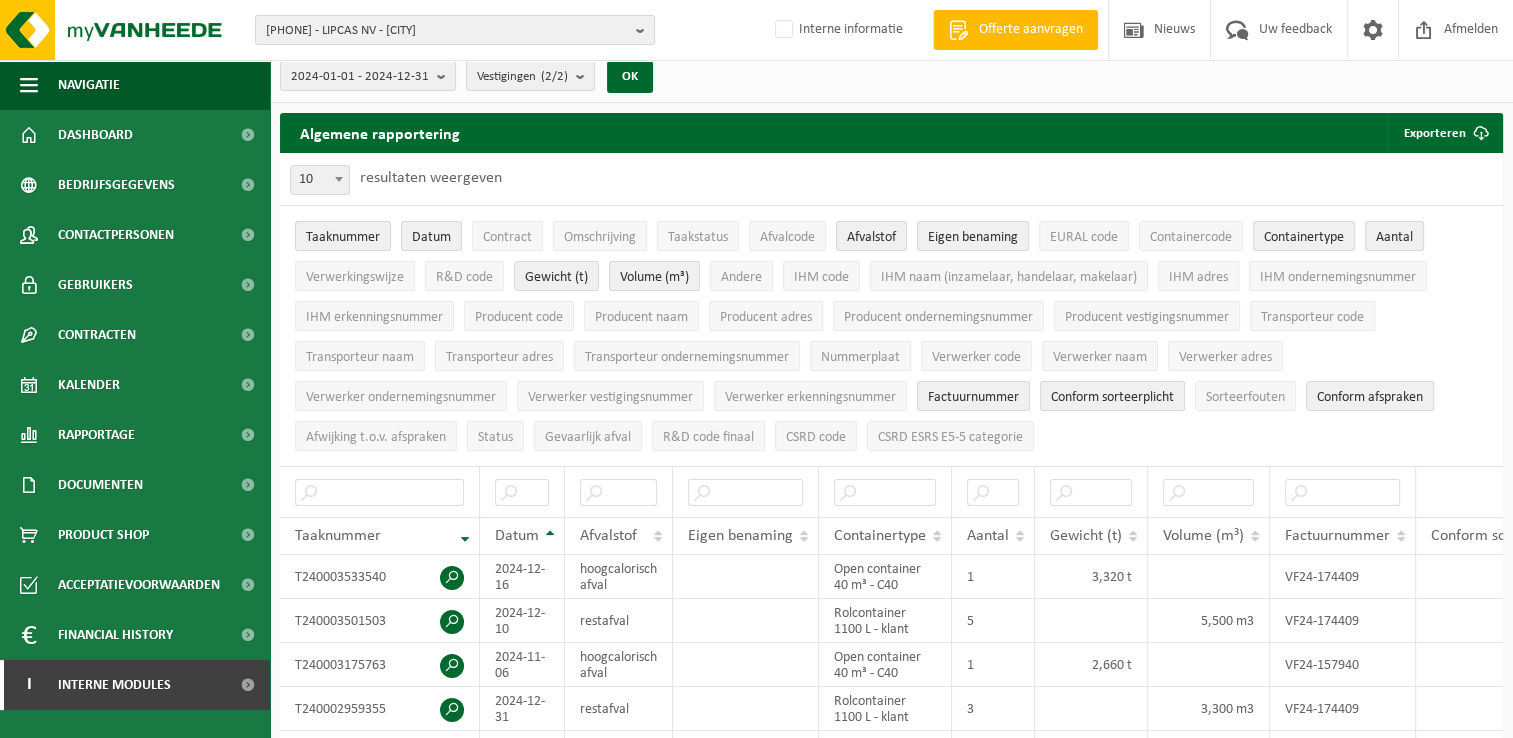 scroll, scrollTop: 0, scrollLeft: 0, axis: both 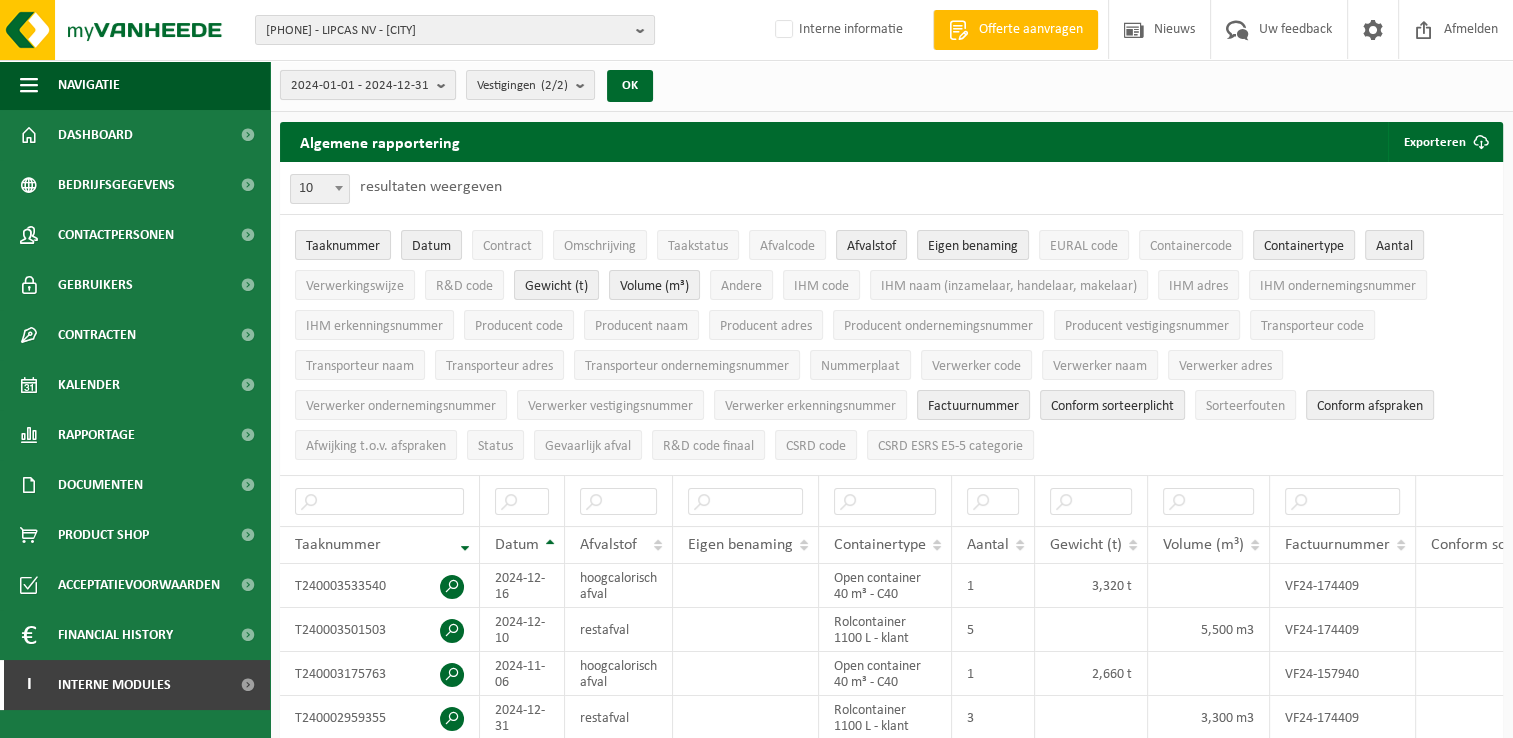 click on "2024-01-01 - 2024-12-31" at bounding box center (360, 86) 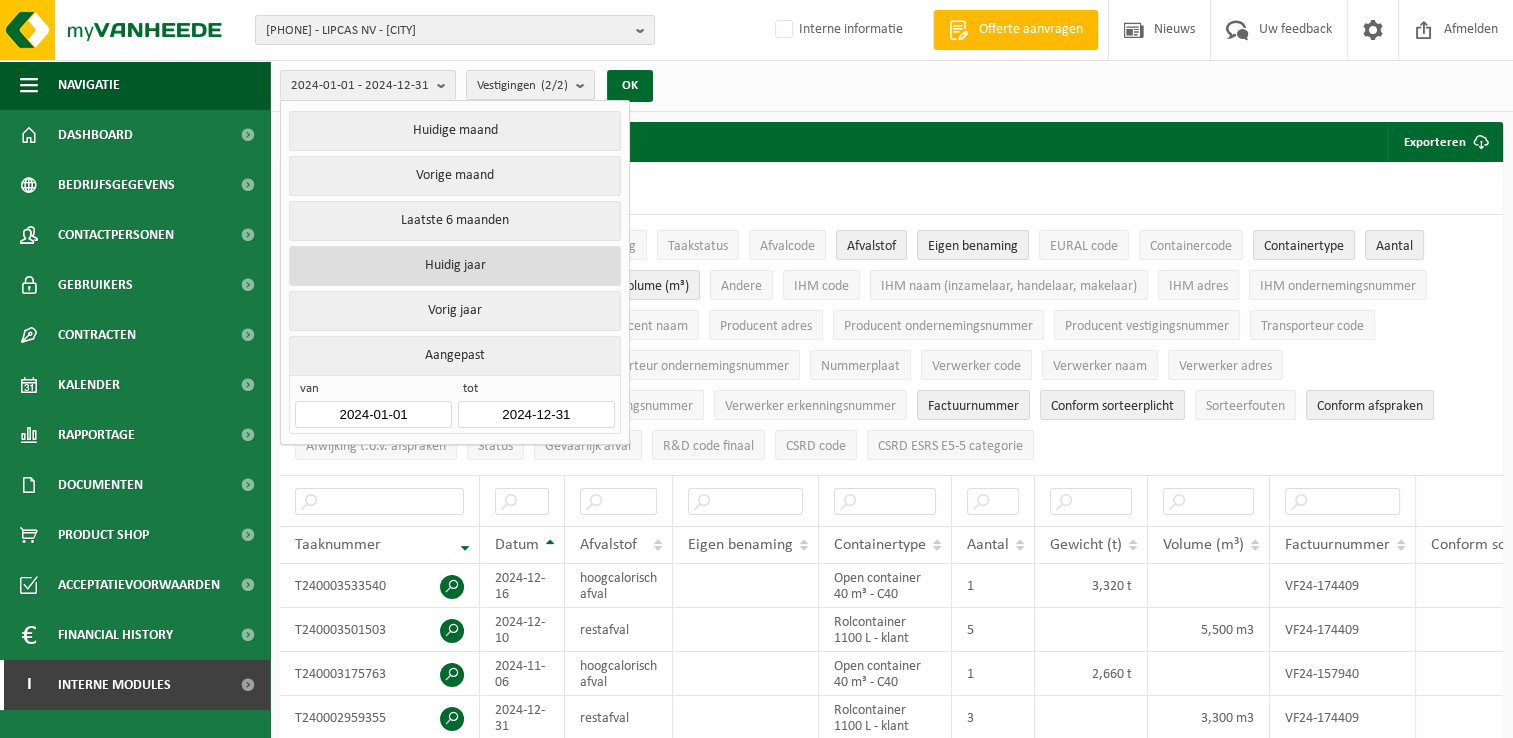 click on "Huidig jaar" at bounding box center (454, 266) 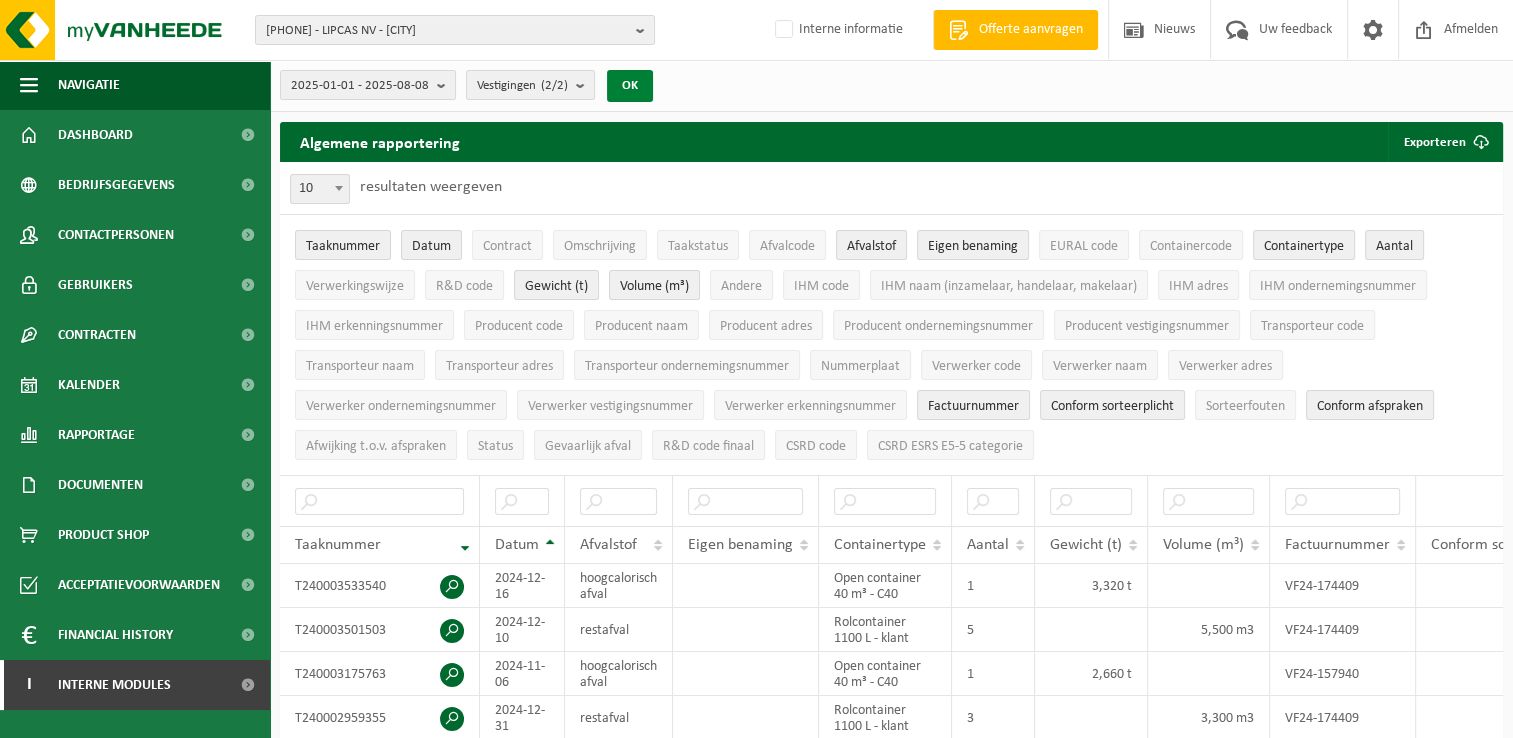 click on "OK" at bounding box center [630, 86] 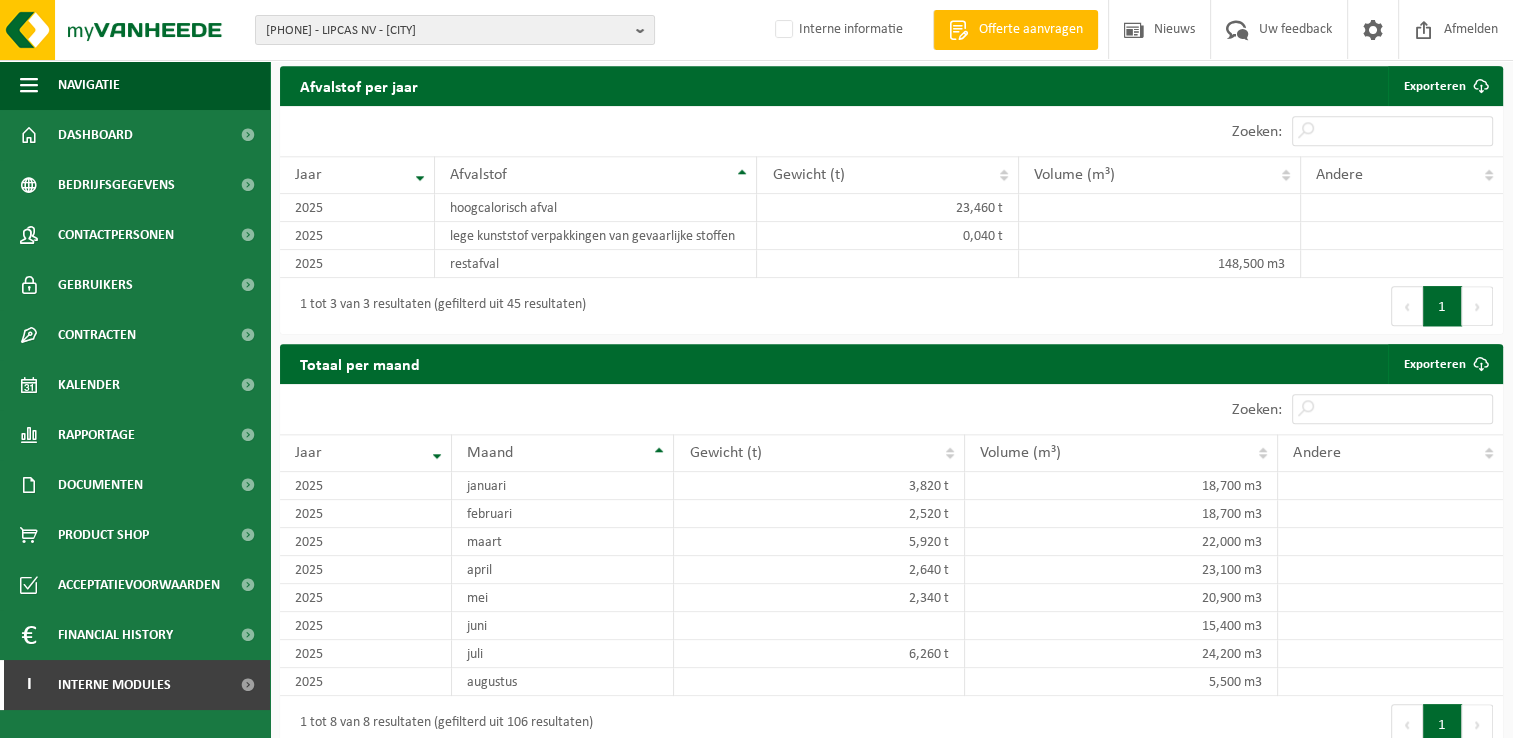 scroll, scrollTop: 1824, scrollLeft: 0, axis: vertical 